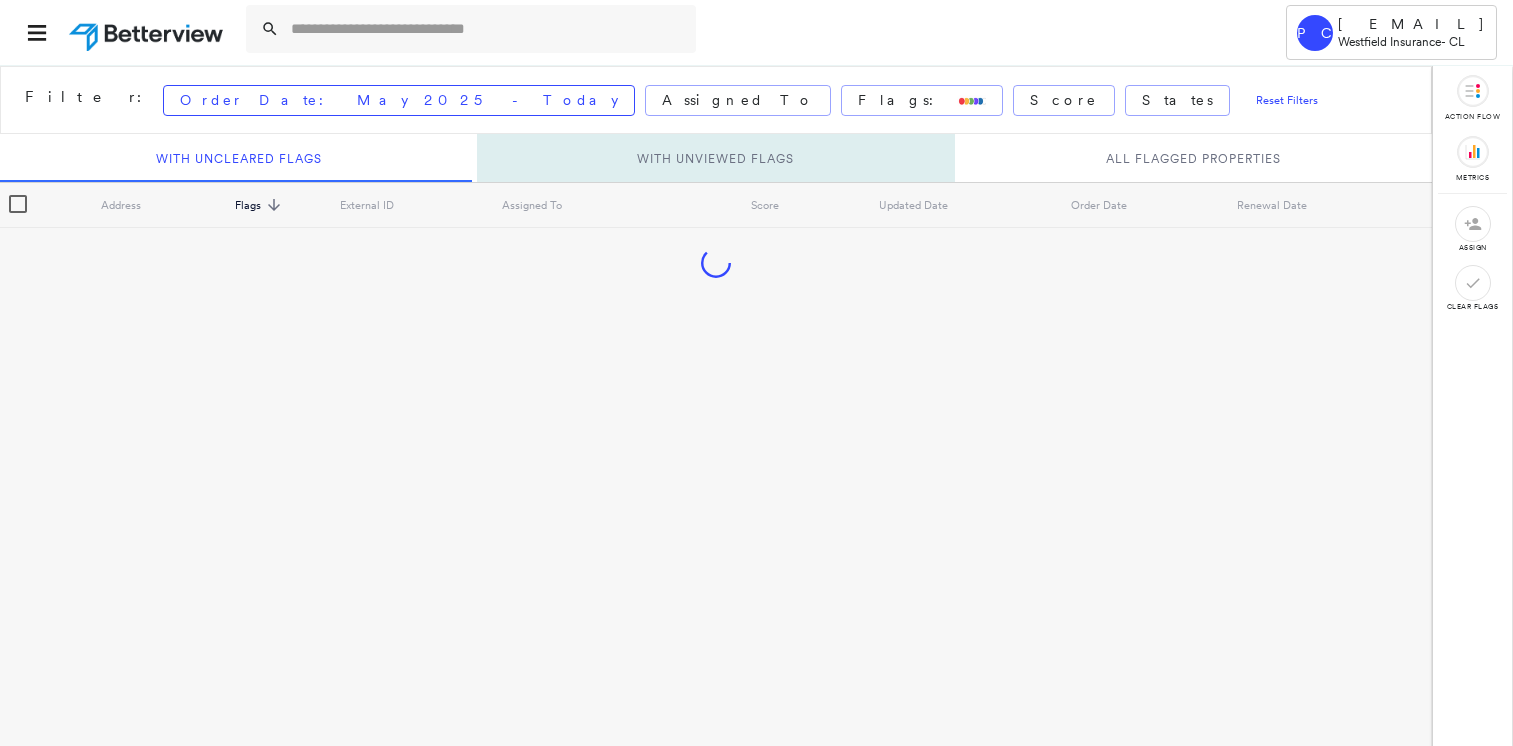 scroll, scrollTop: 0, scrollLeft: 0, axis: both 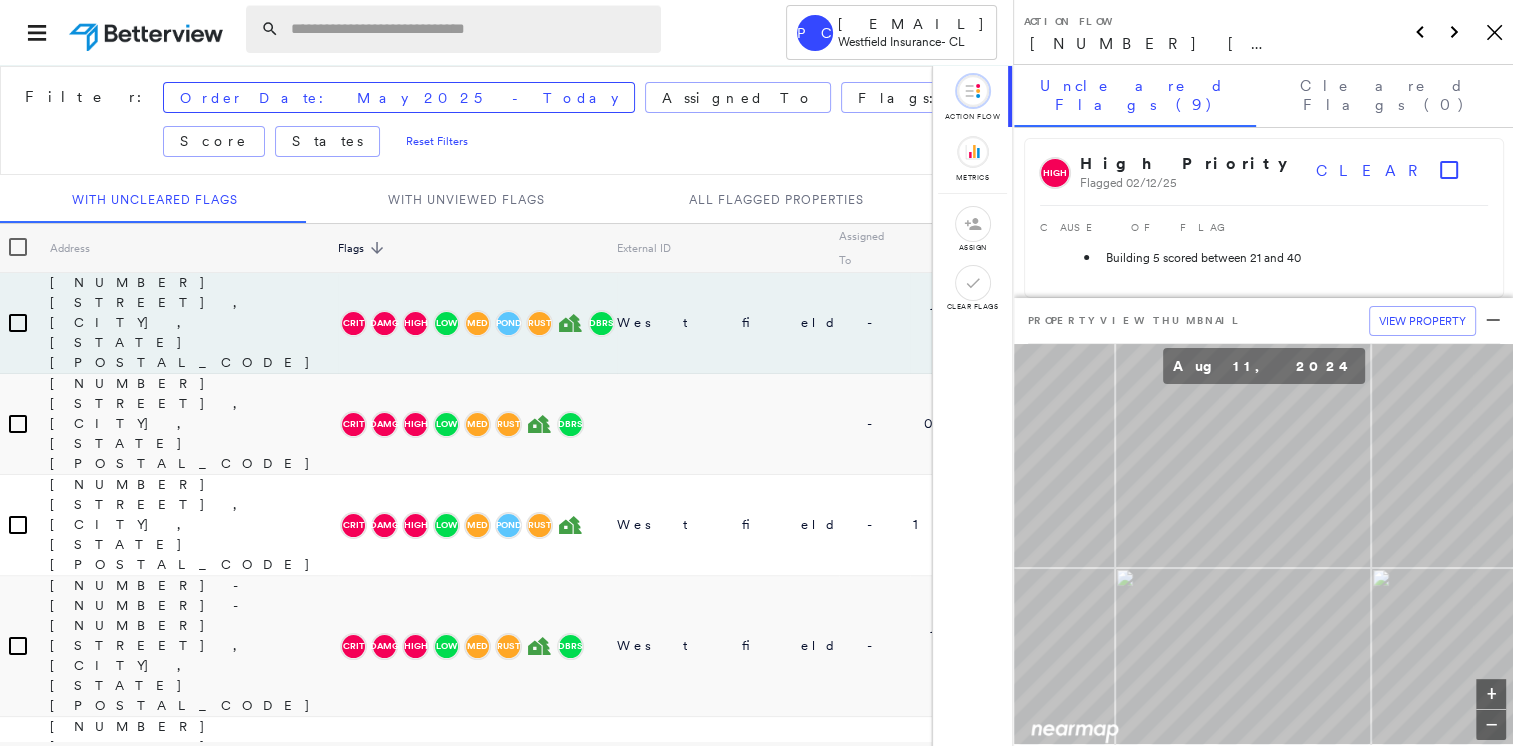 click at bounding box center (470, 29) 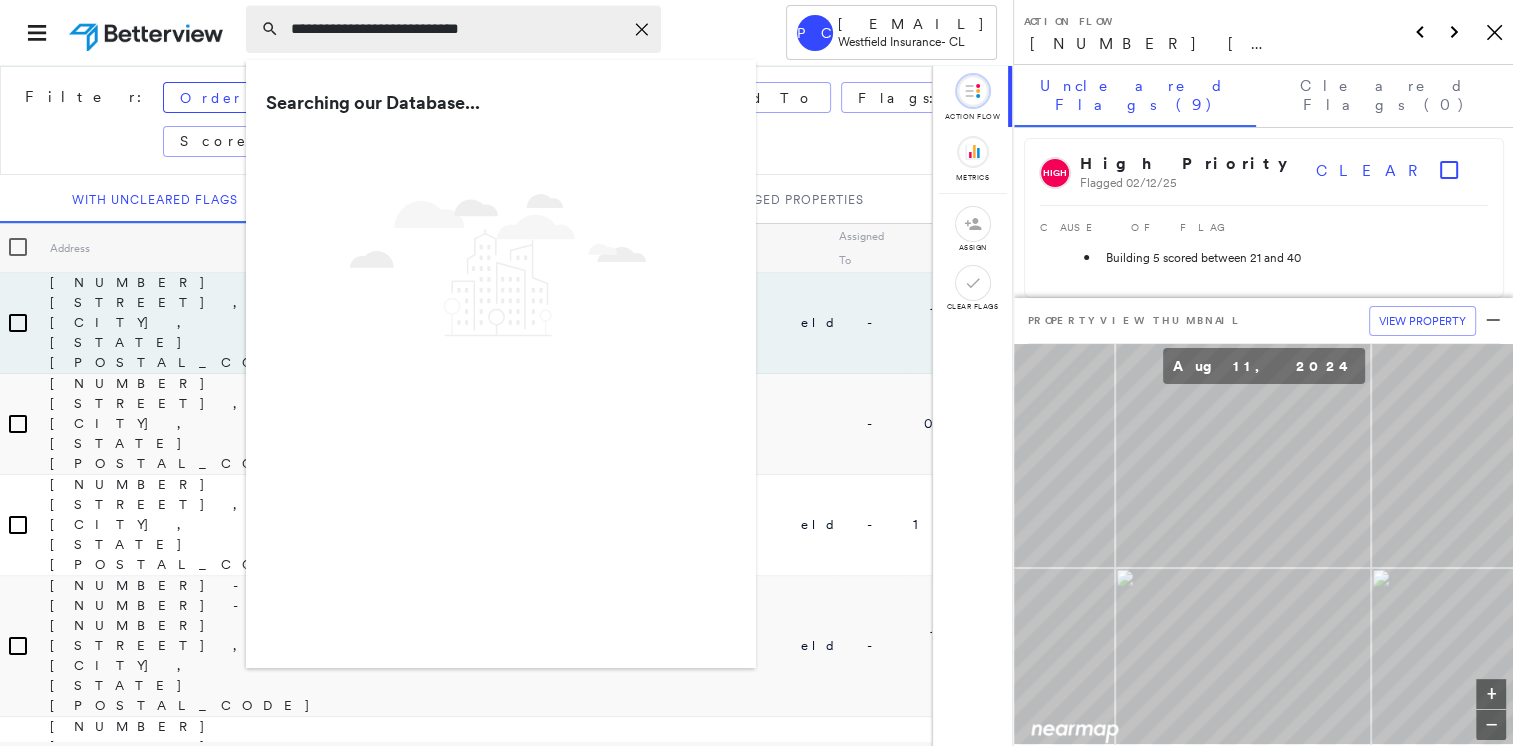 type on "**********" 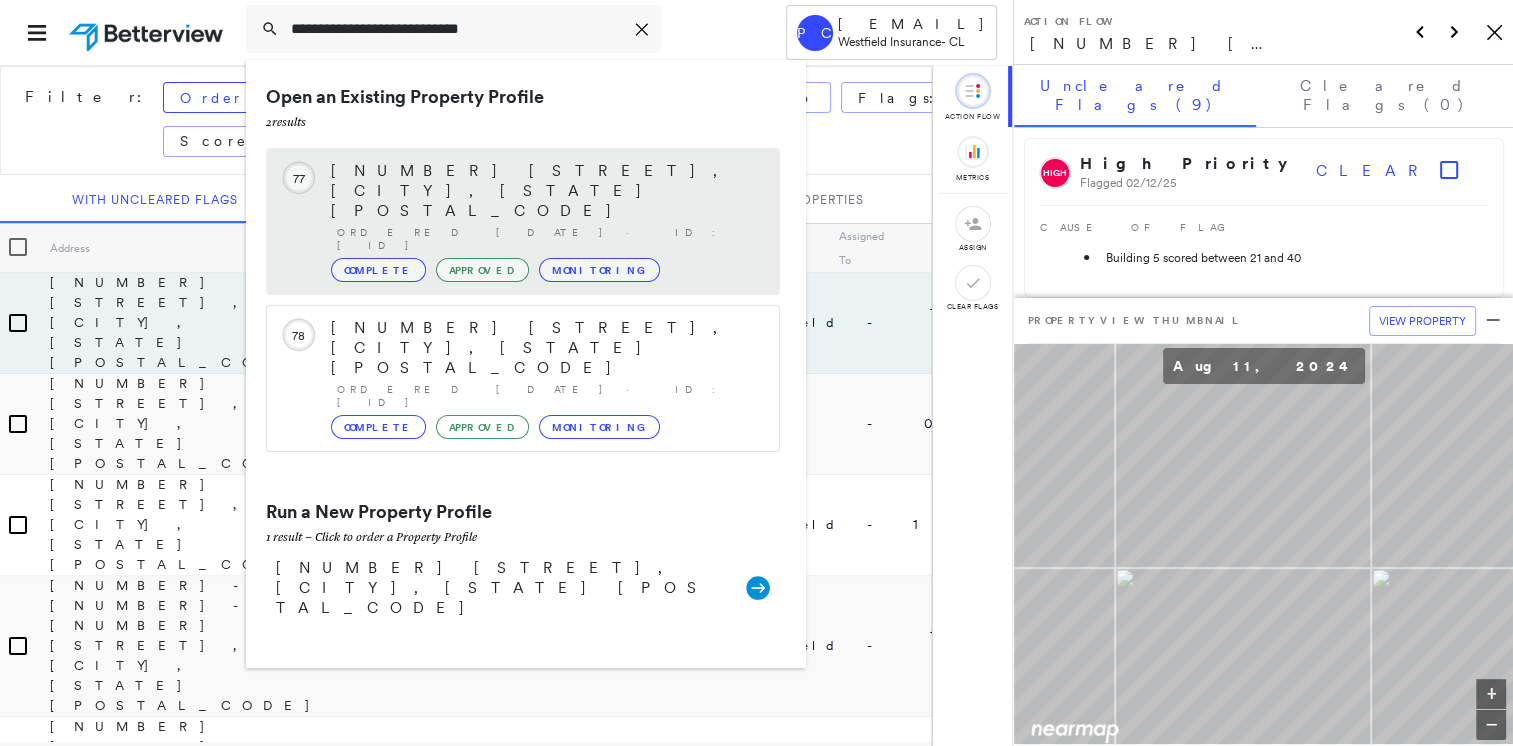 click on "Complete" at bounding box center [378, 270] 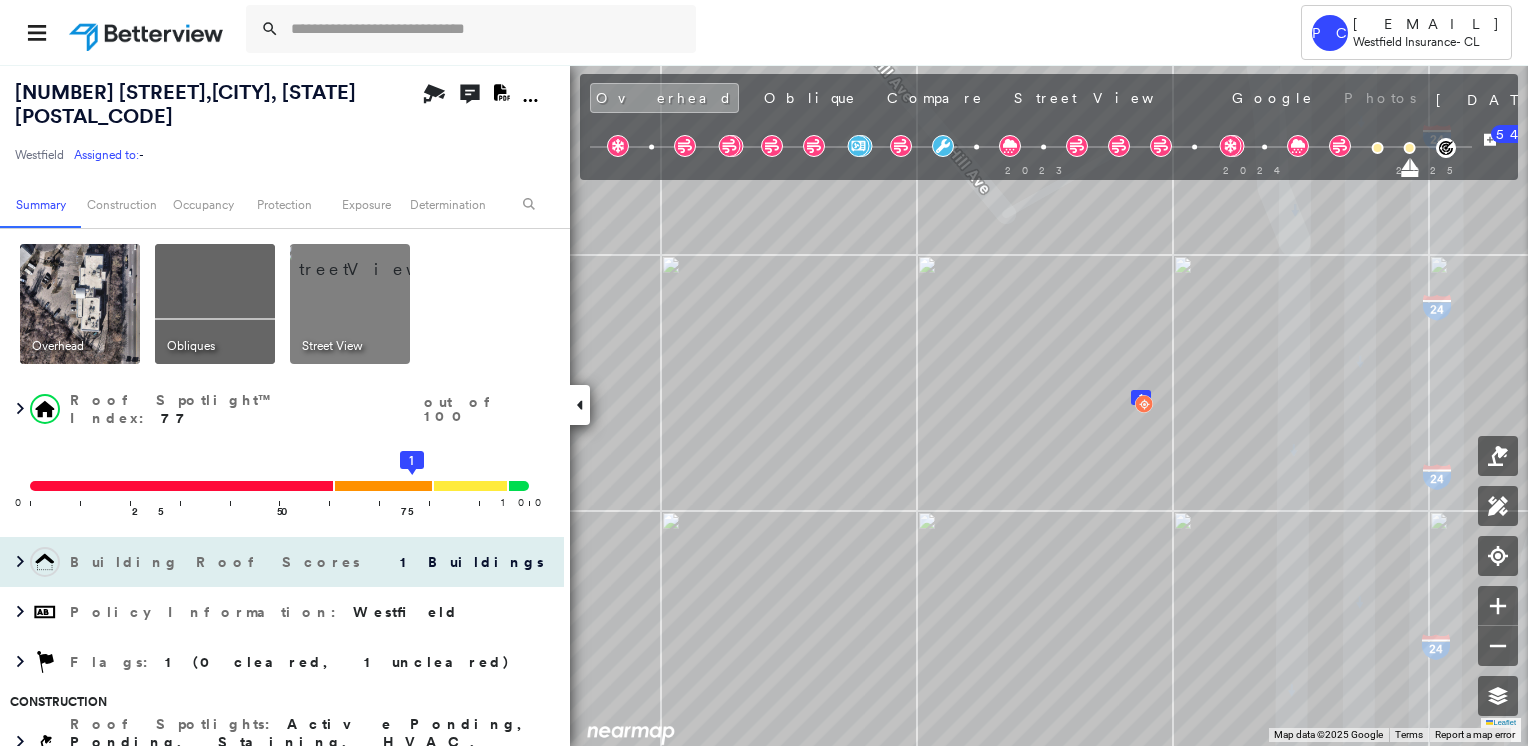 click on "Building Roof Scores" at bounding box center [217, 562] 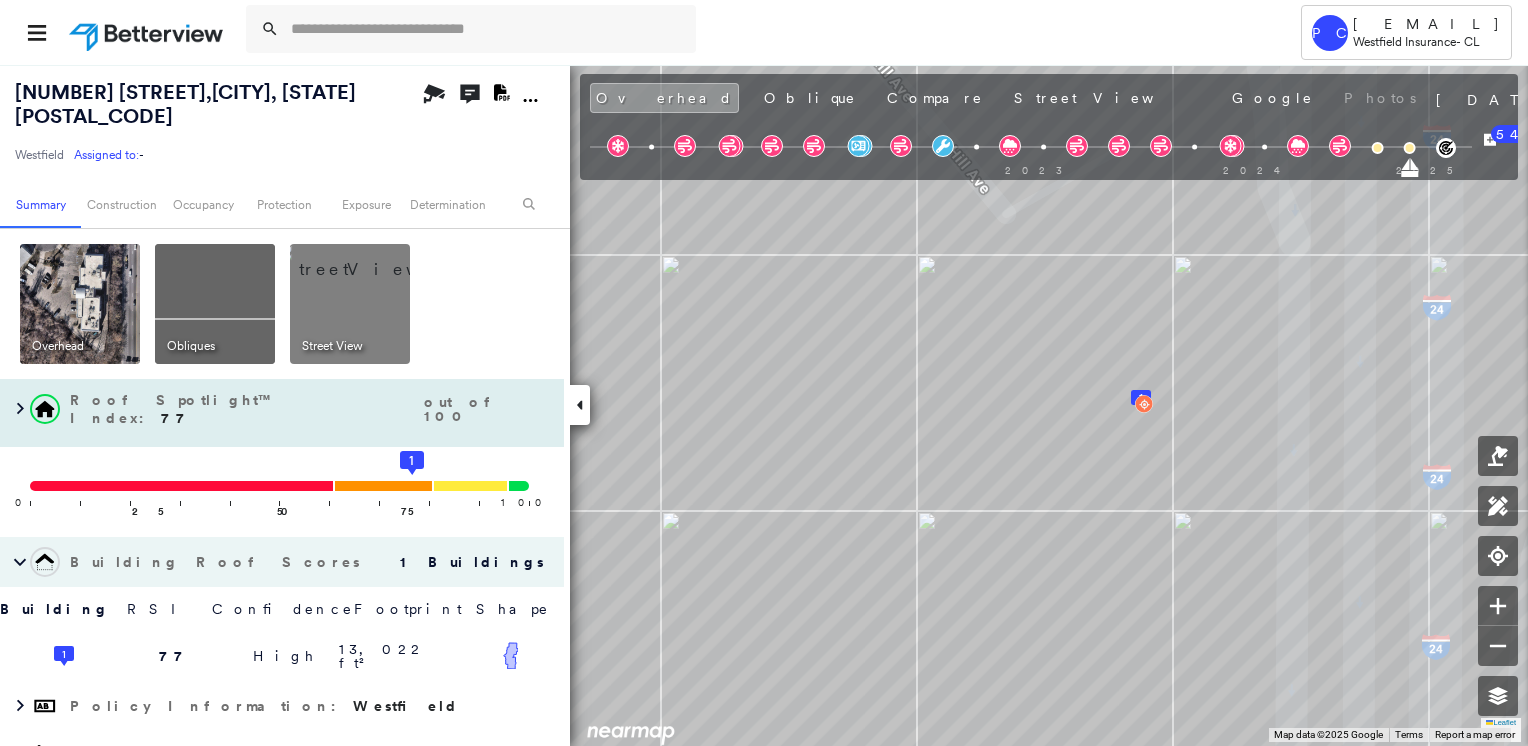 scroll, scrollTop: 200, scrollLeft: 0, axis: vertical 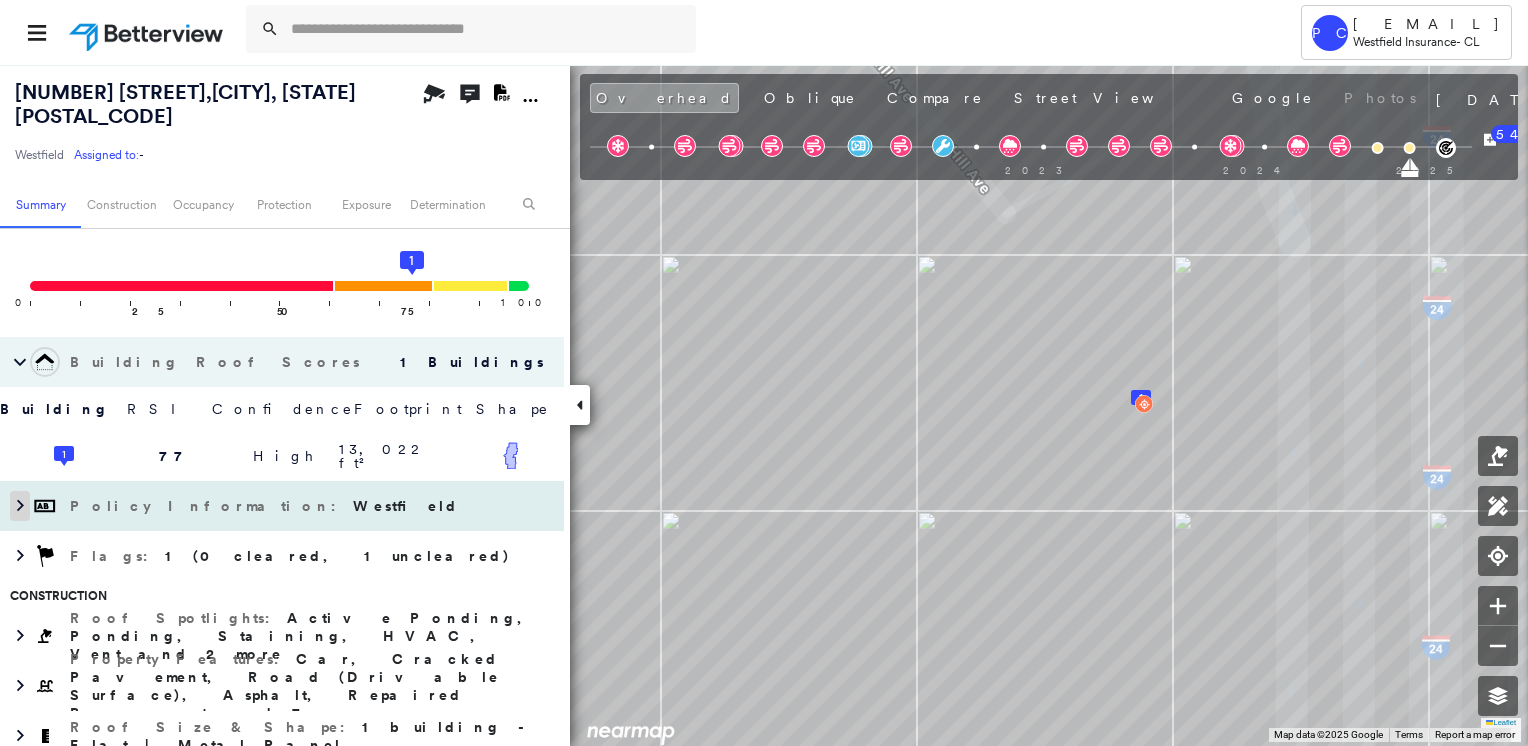 click at bounding box center (20, 506) 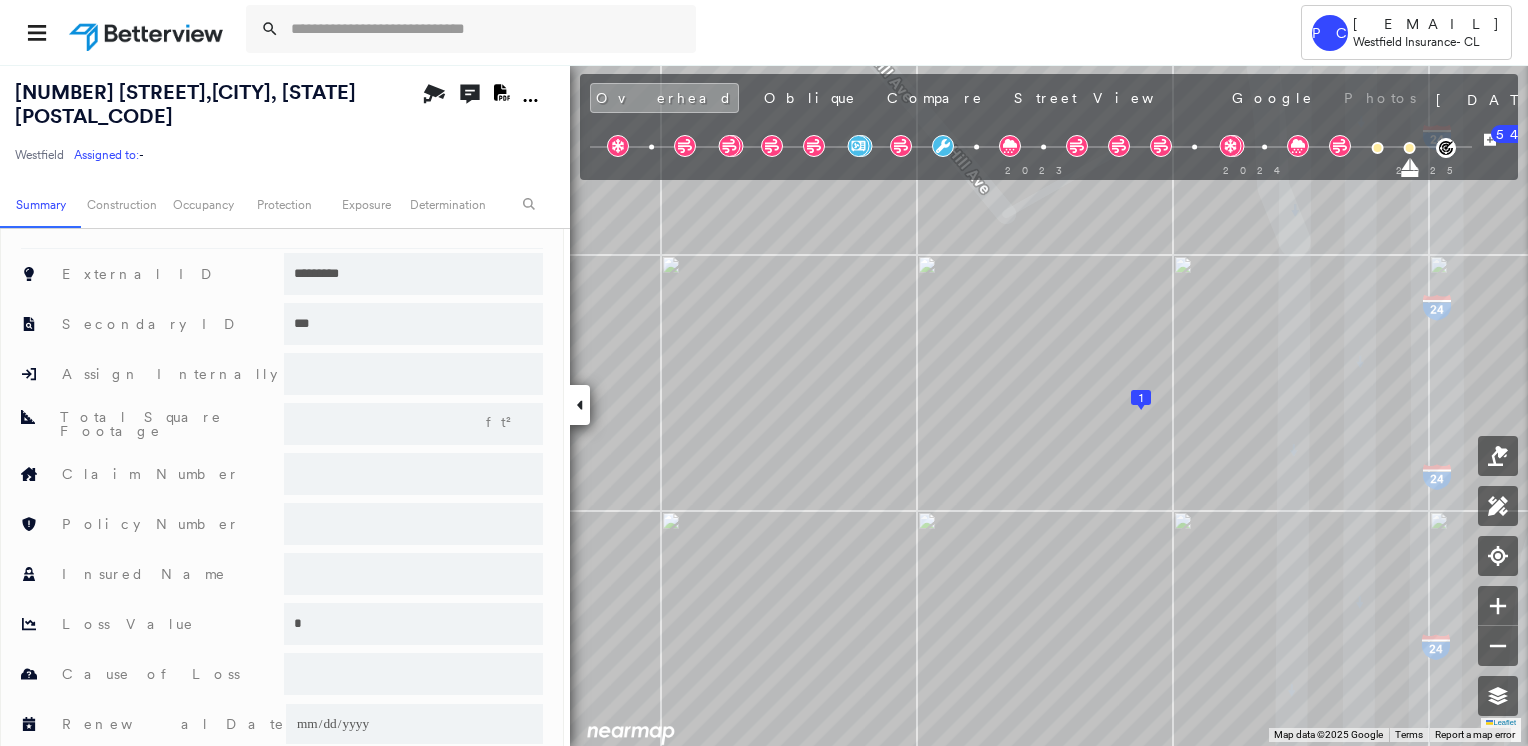 scroll, scrollTop: 1100, scrollLeft: 0, axis: vertical 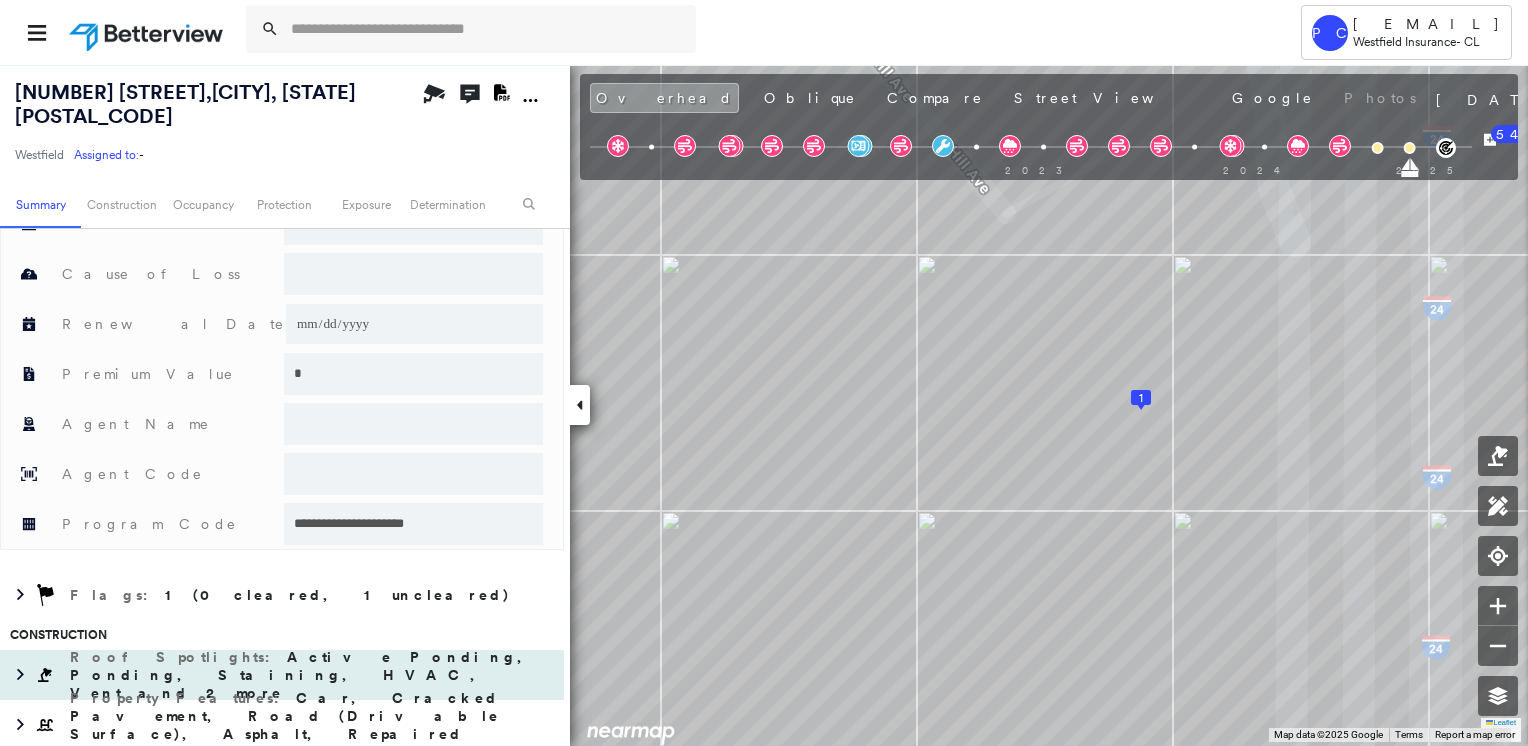 click on "Roof Spotlights :  Active Ponding, Ponding, Staining, HVAC, Vent and 2 more" at bounding box center (292, 675) 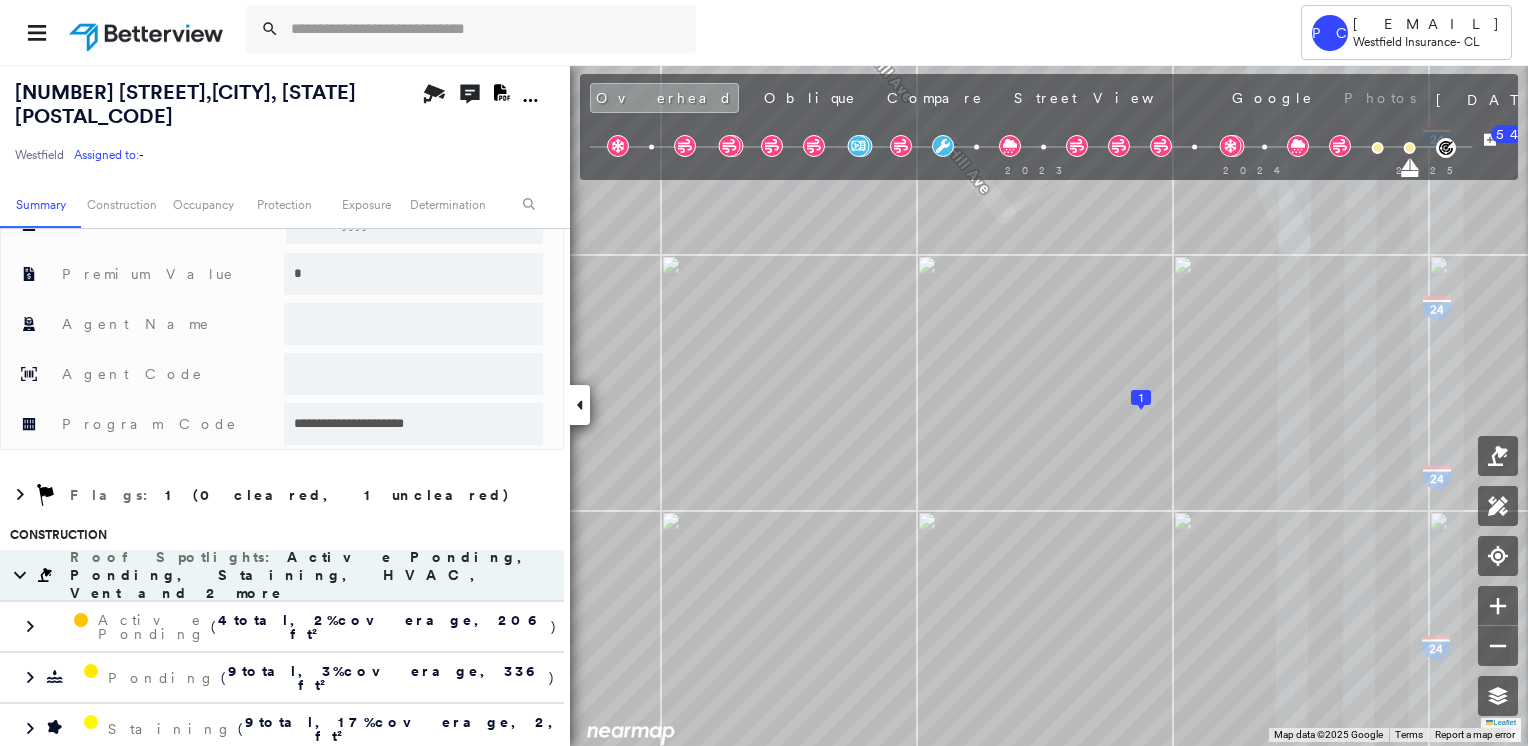 scroll, scrollTop: 1400, scrollLeft: 0, axis: vertical 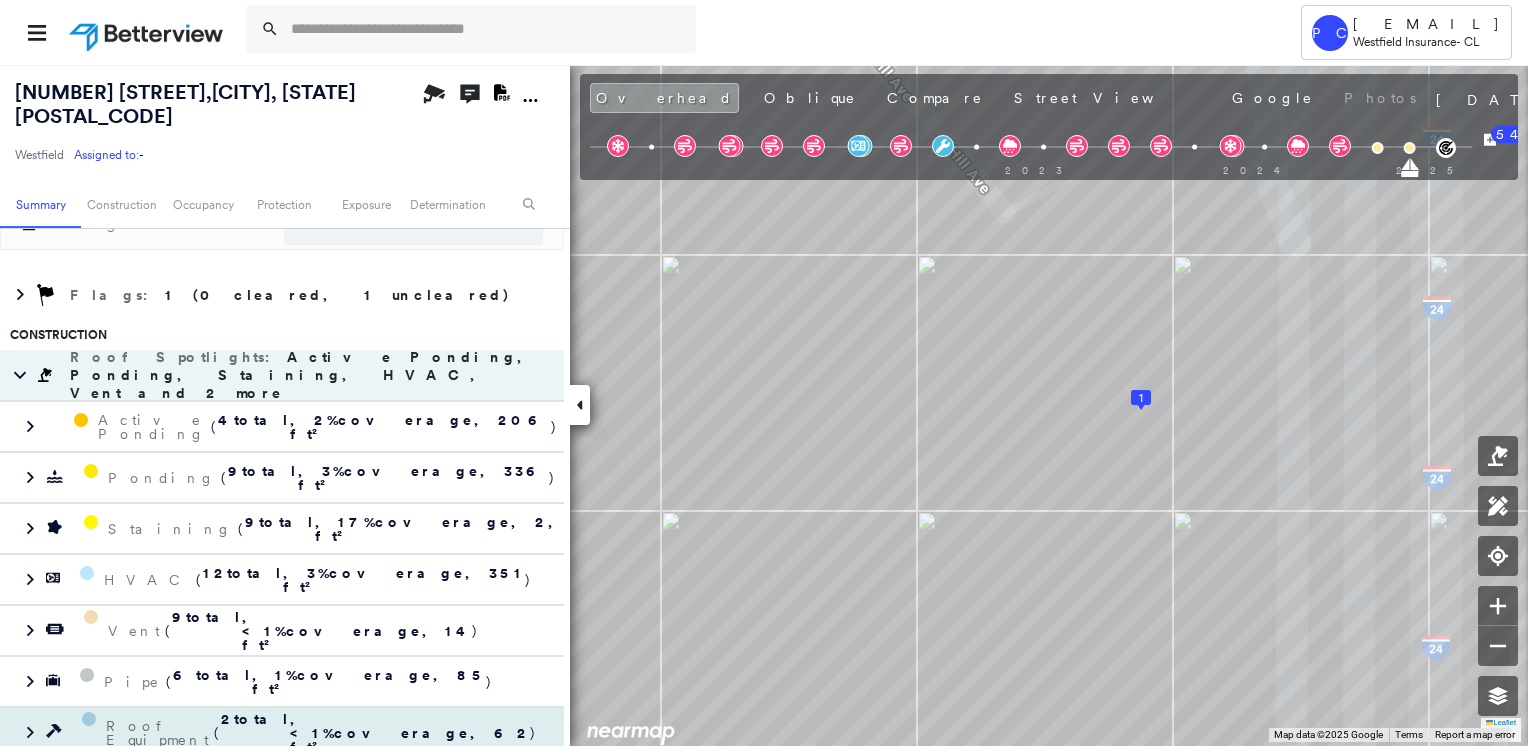 click at bounding box center [20, 733] 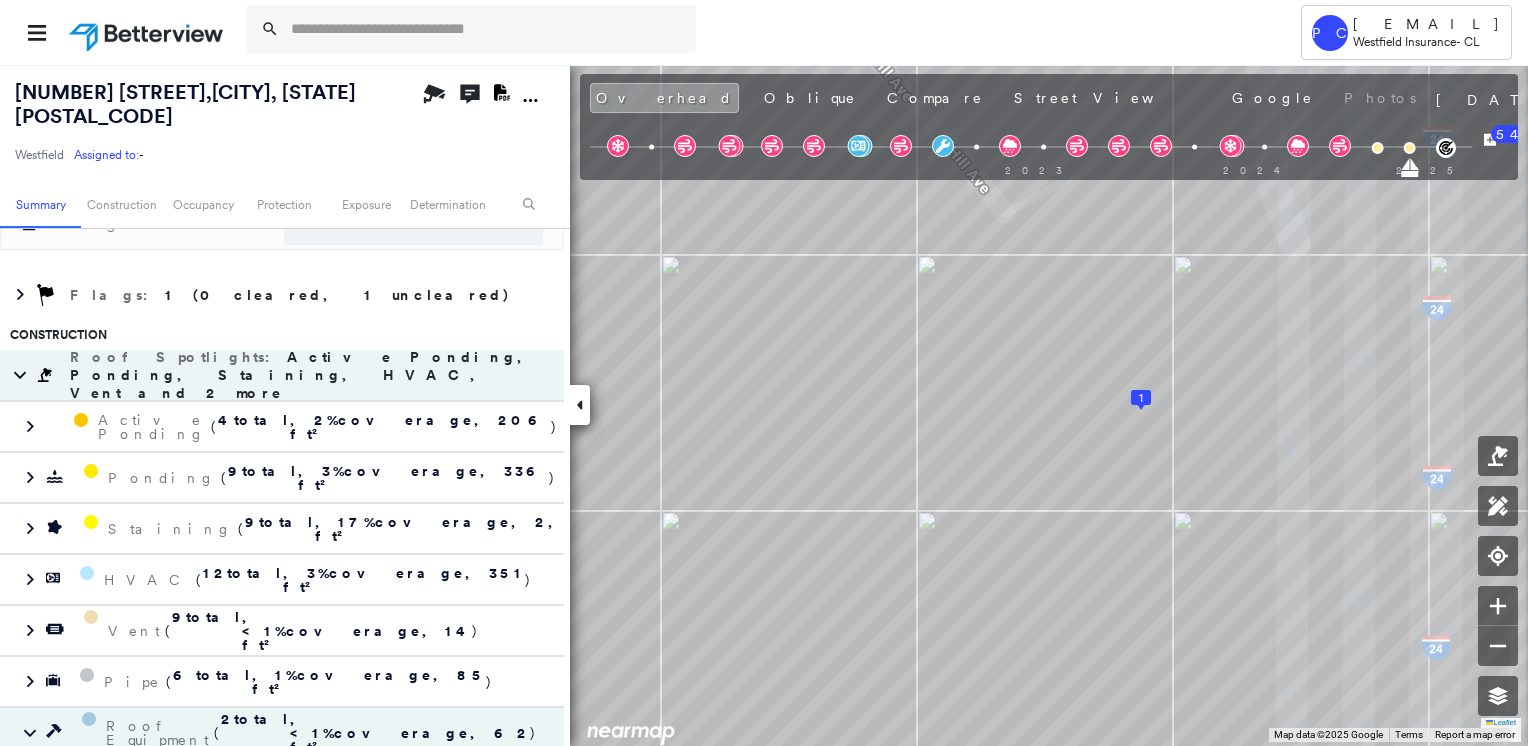 scroll, scrollTop: 1700, scrollLeft: 0, axis: vertical 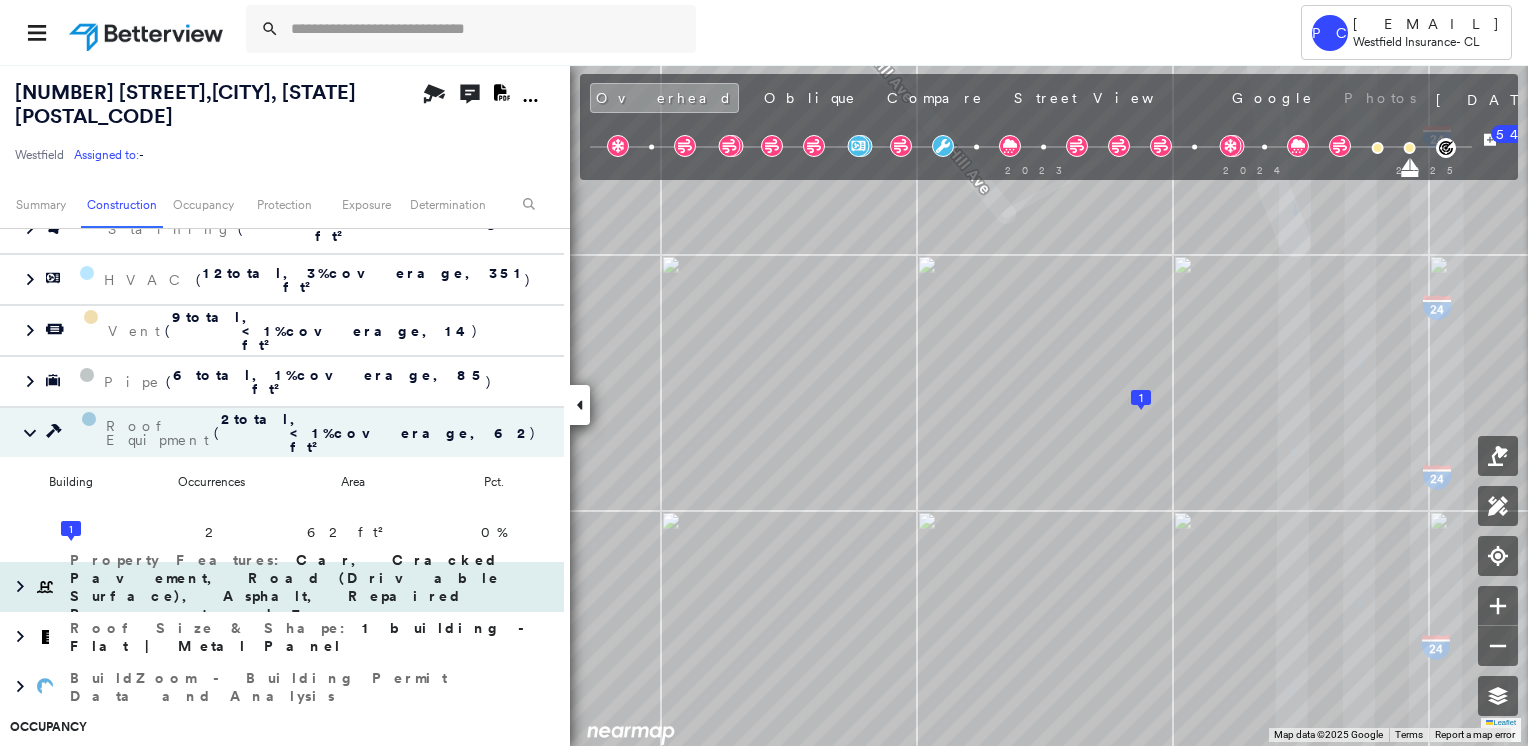click at bounding box center (45, 587) 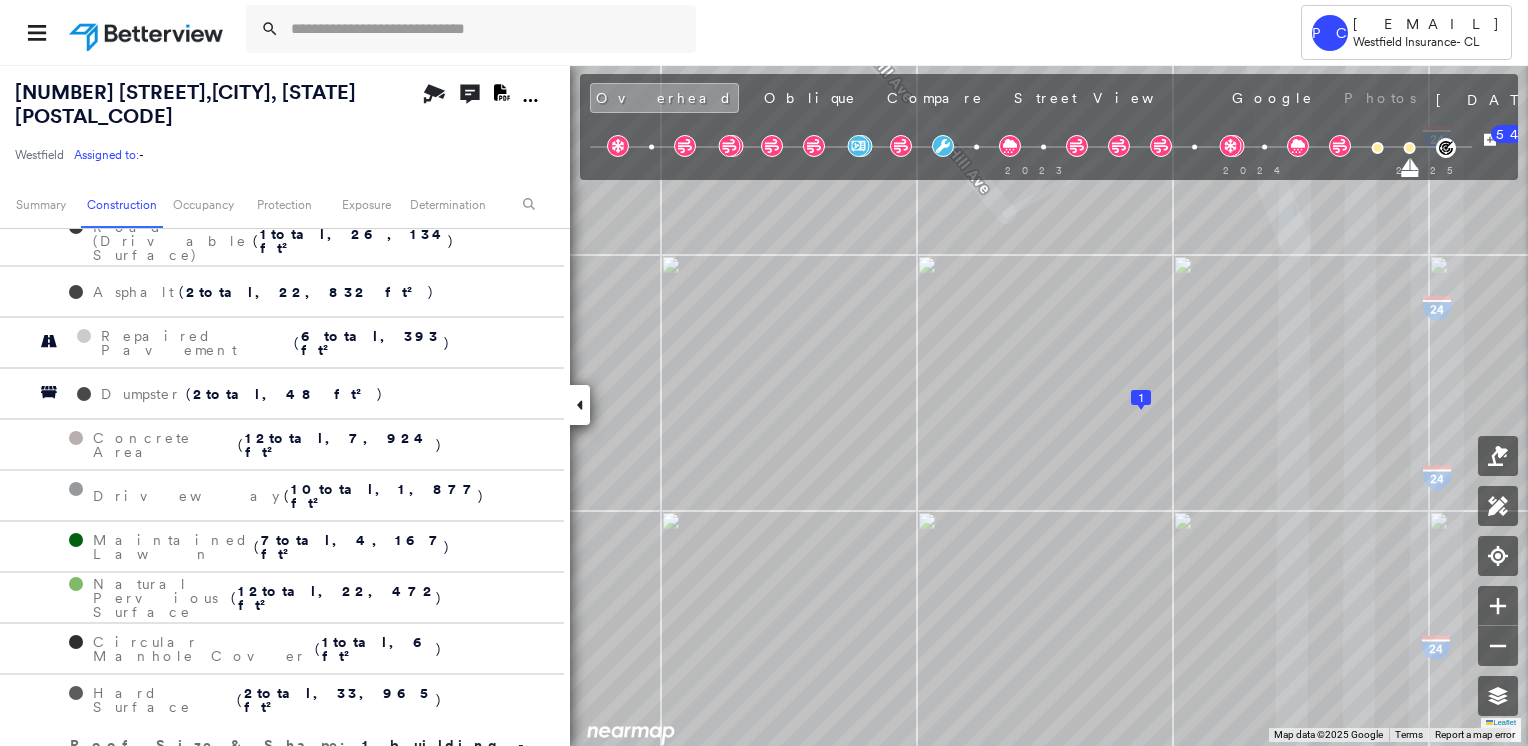 scroll, scrollTop: 2400, scrollLeft: 0, axis: vertical 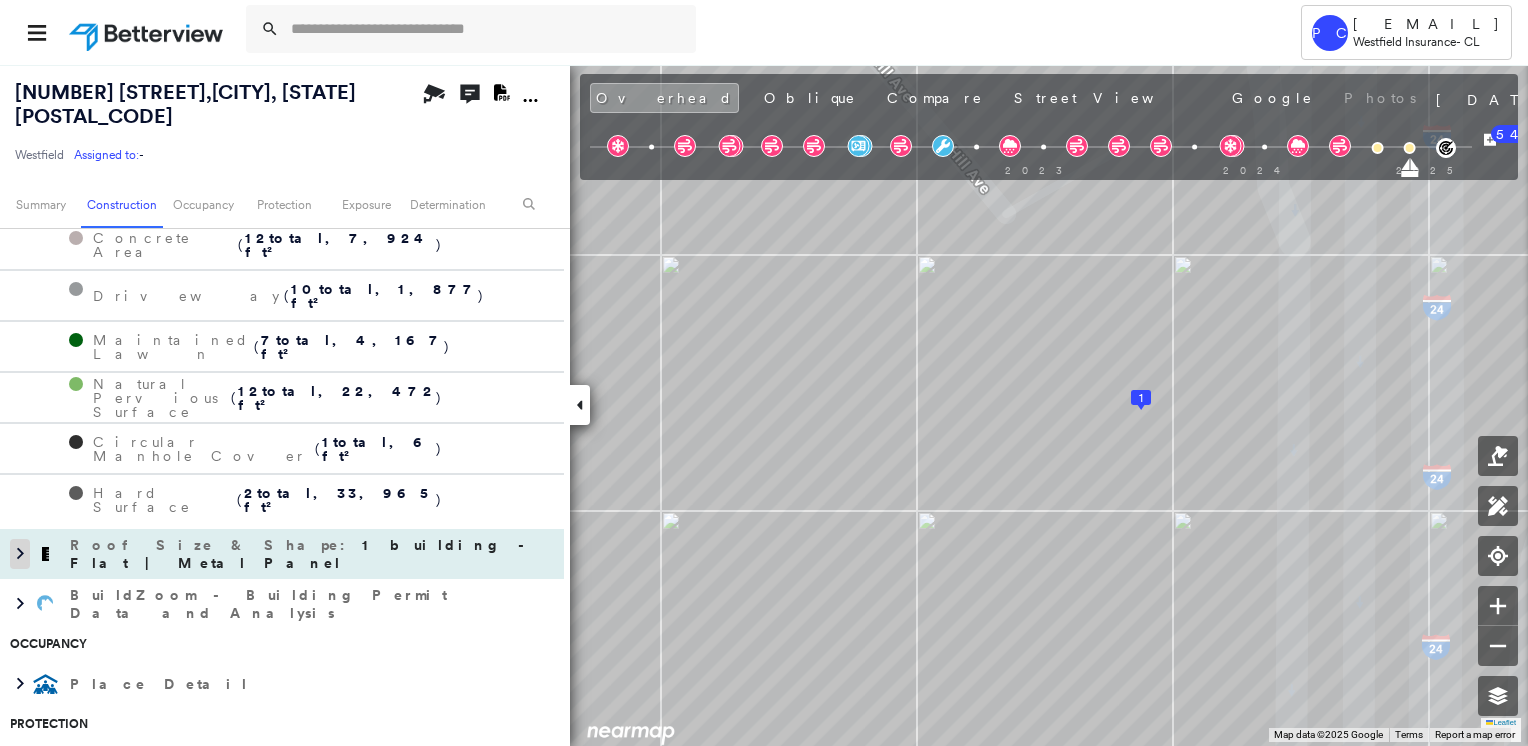 click 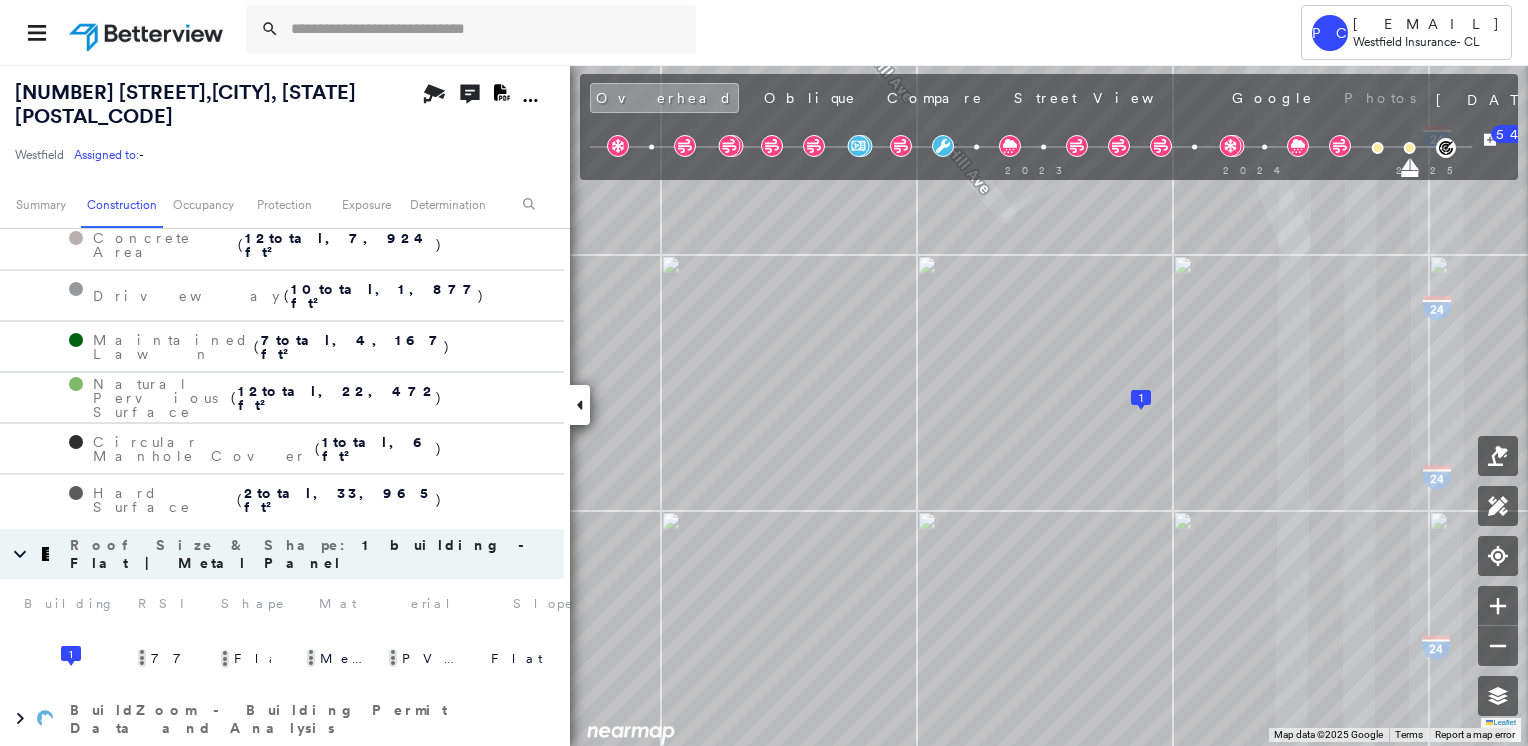 scroll, scrollTop: 2600, scrollLeft: 0, axis: vertical 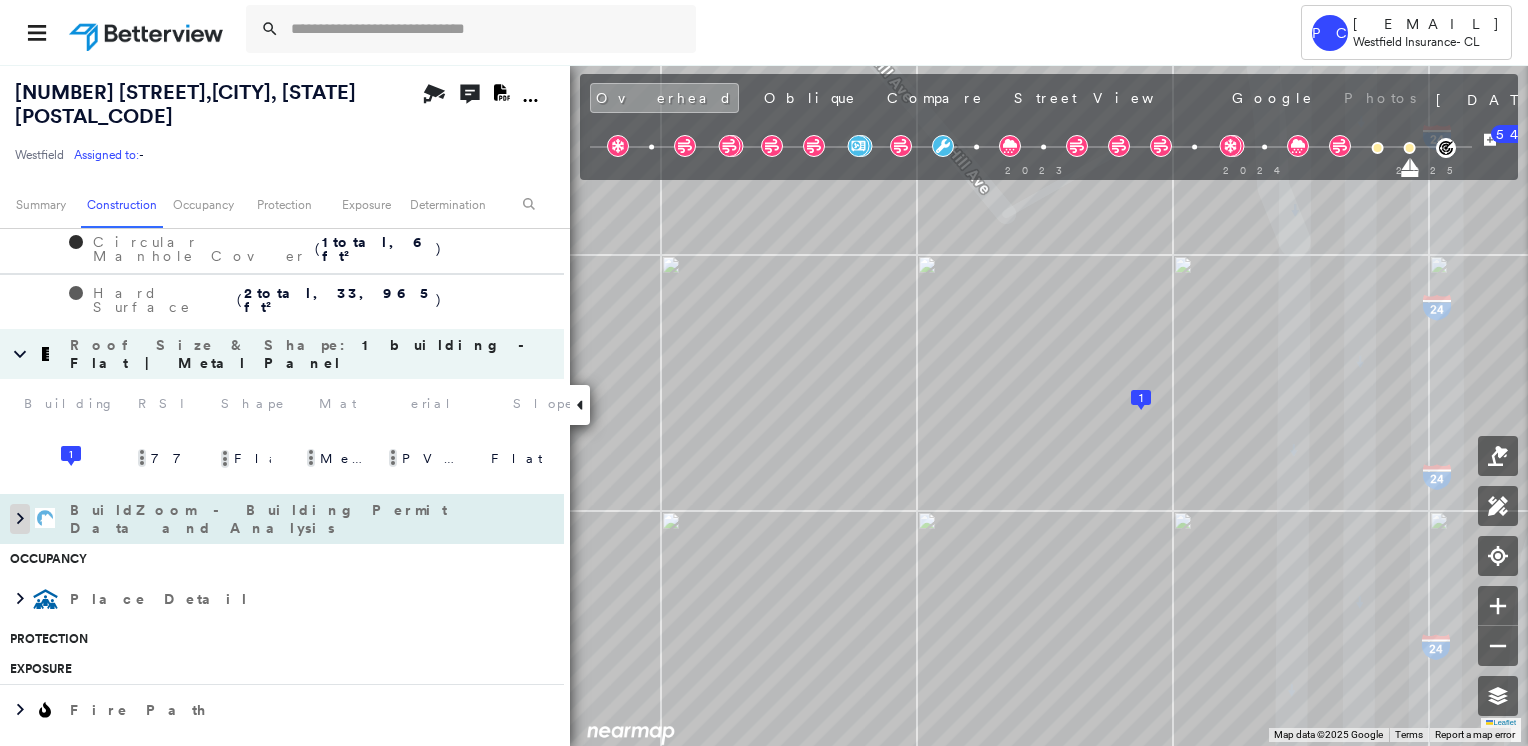 click 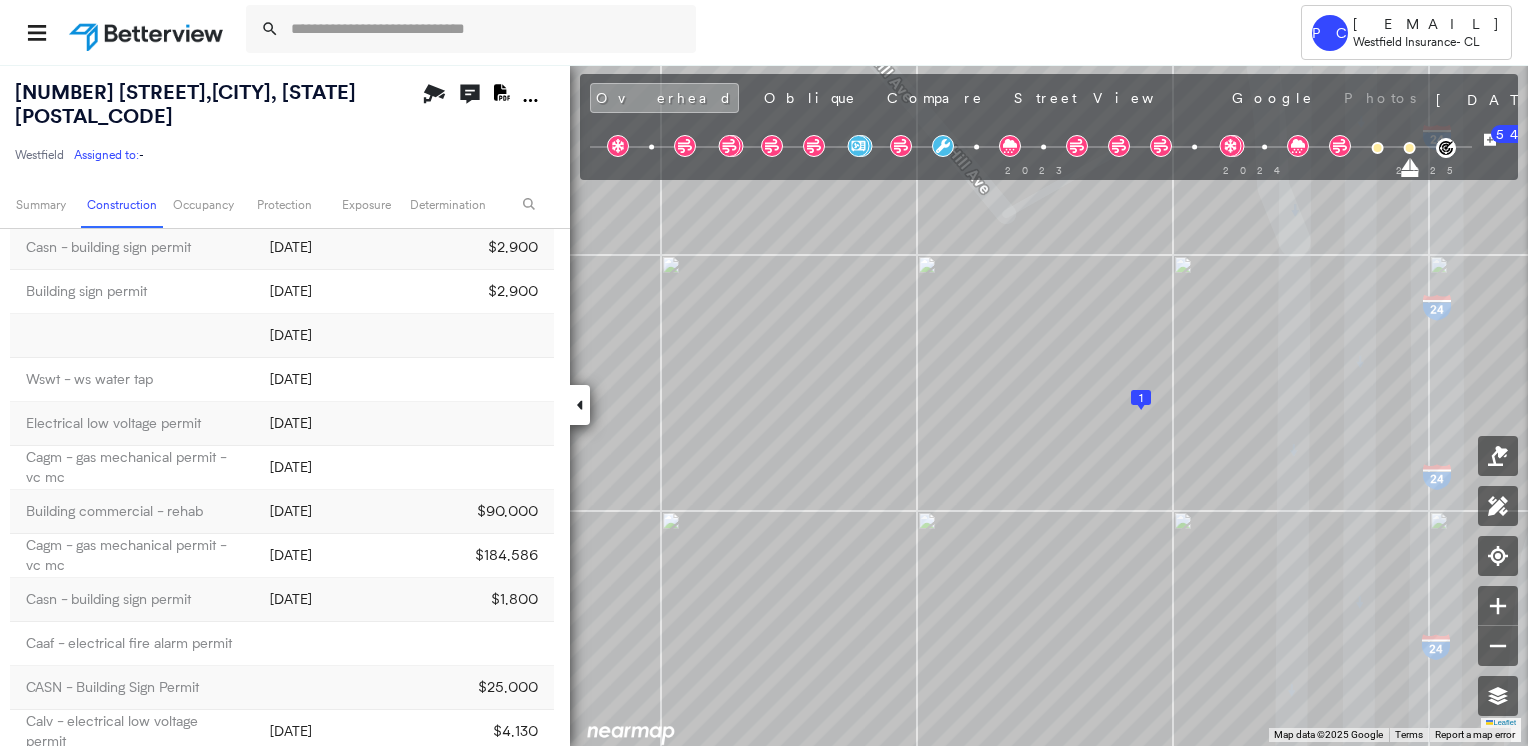 scroll, scrollTop: 3200, scrollLeft: 0, axis: vertical 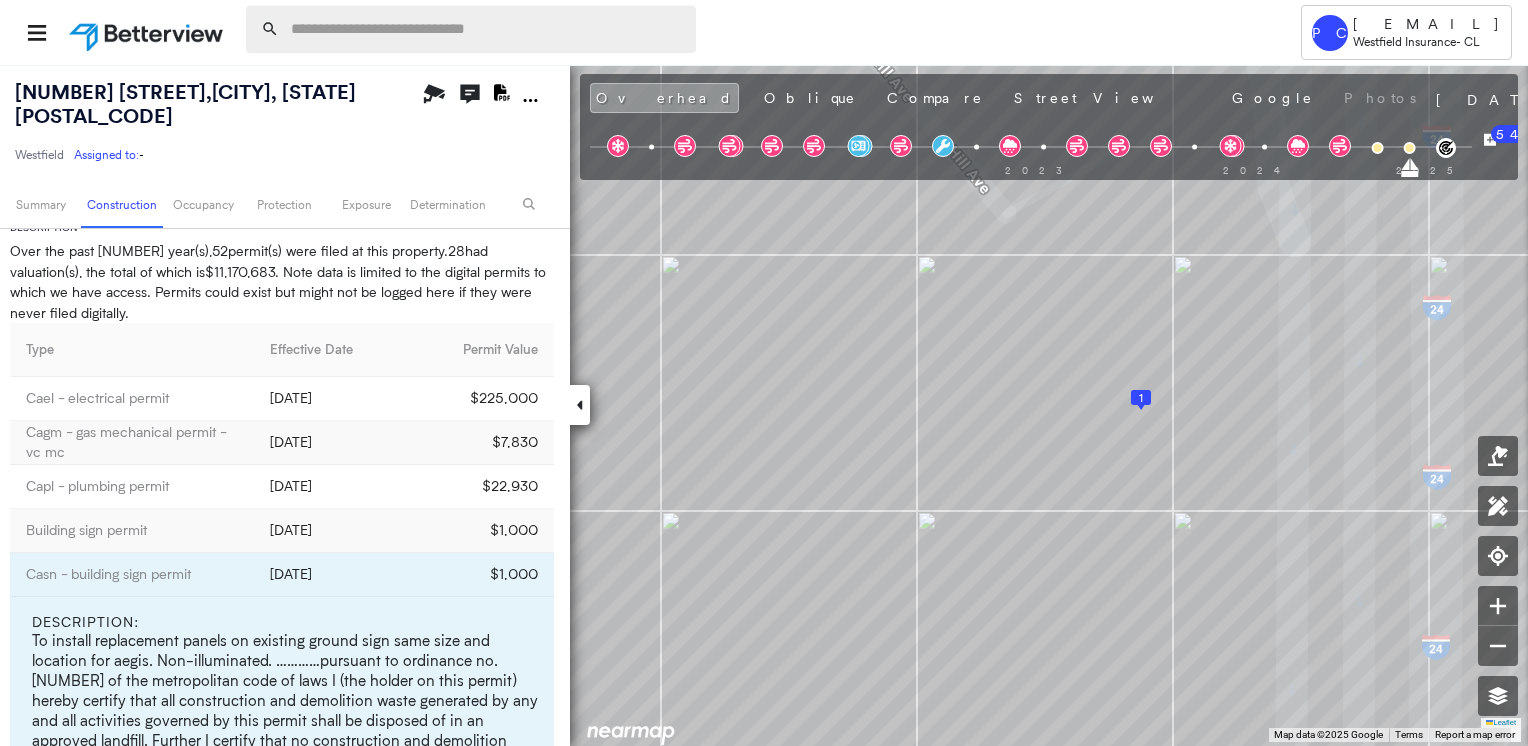 click at bounding box center (487, 29) 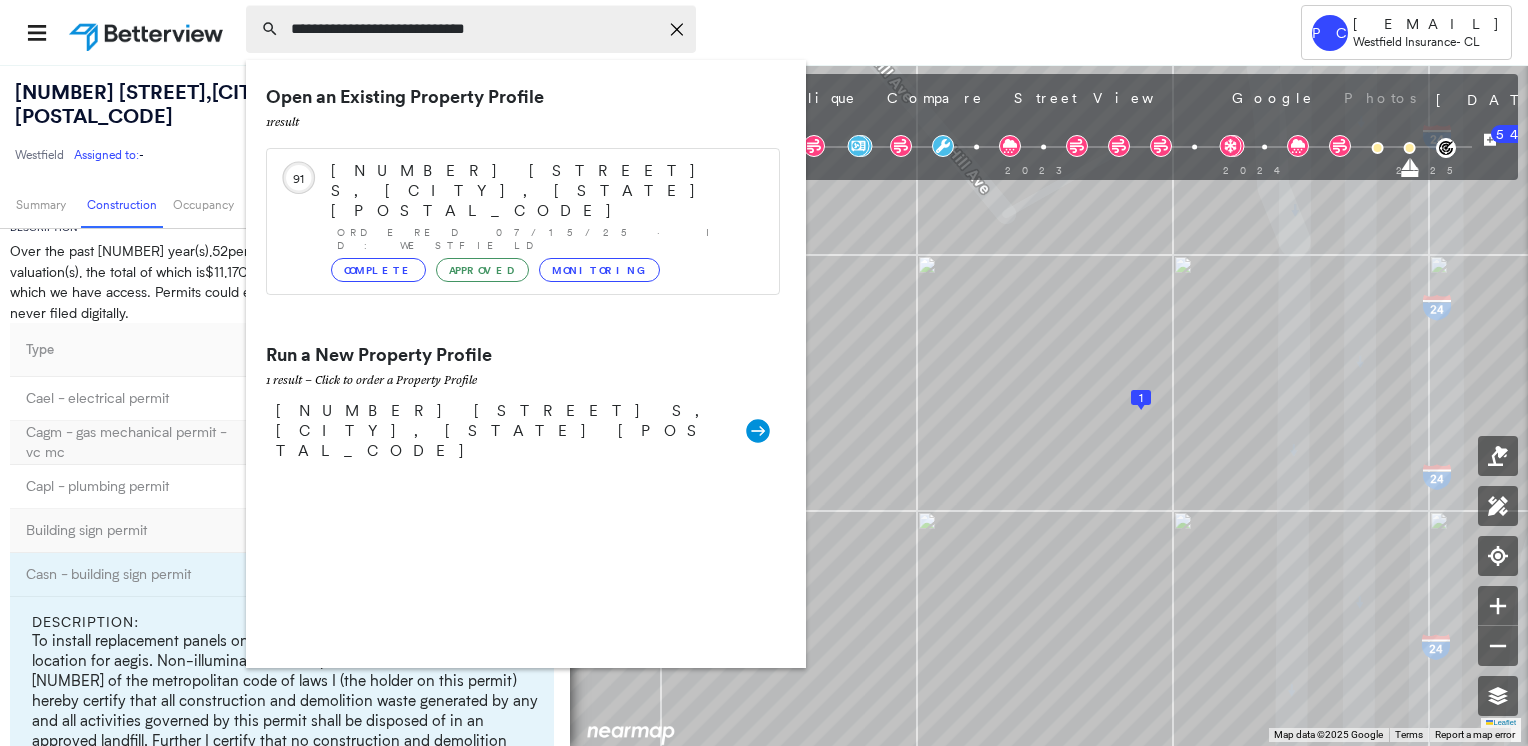 type on "**********" 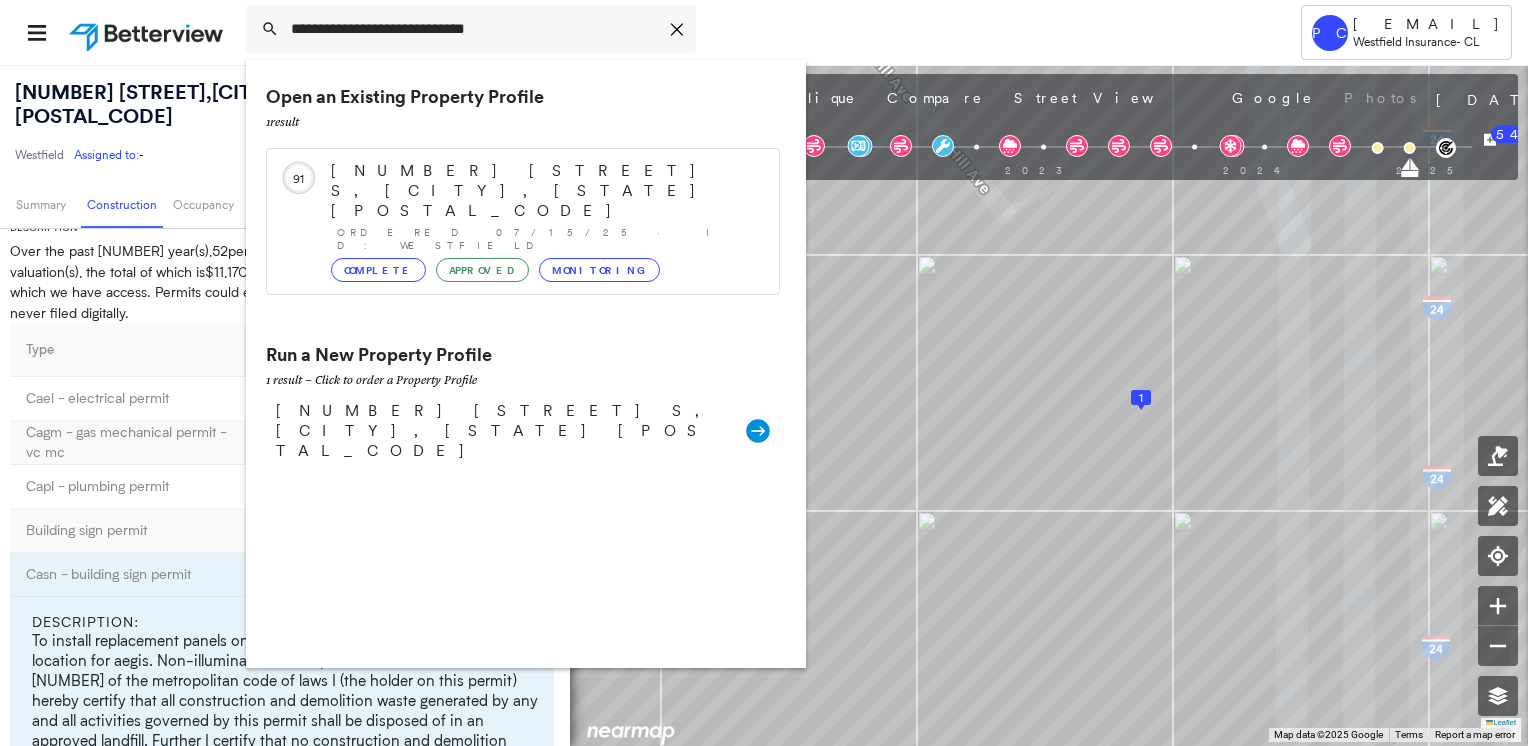 click on "Complete" at bounding box center [378, 270] 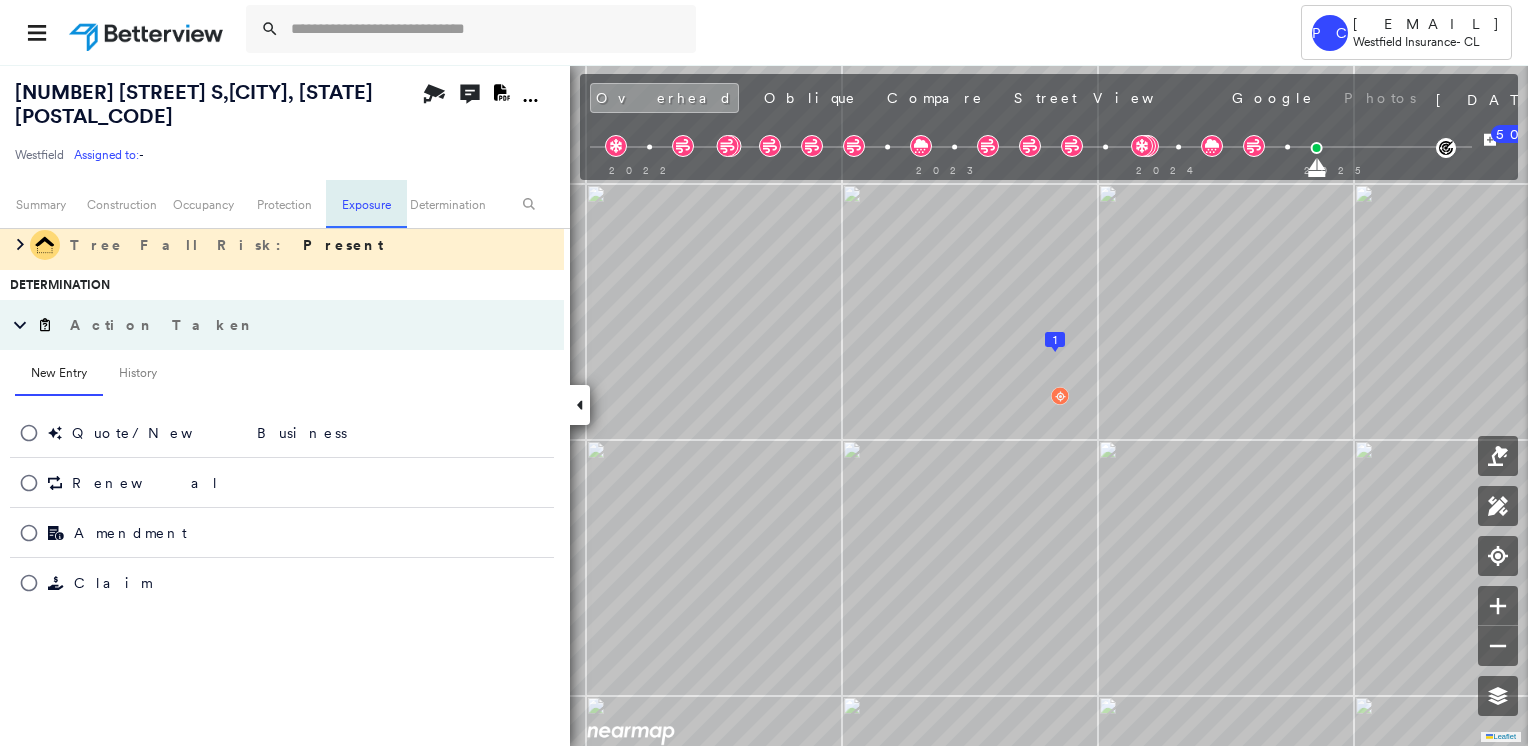 type 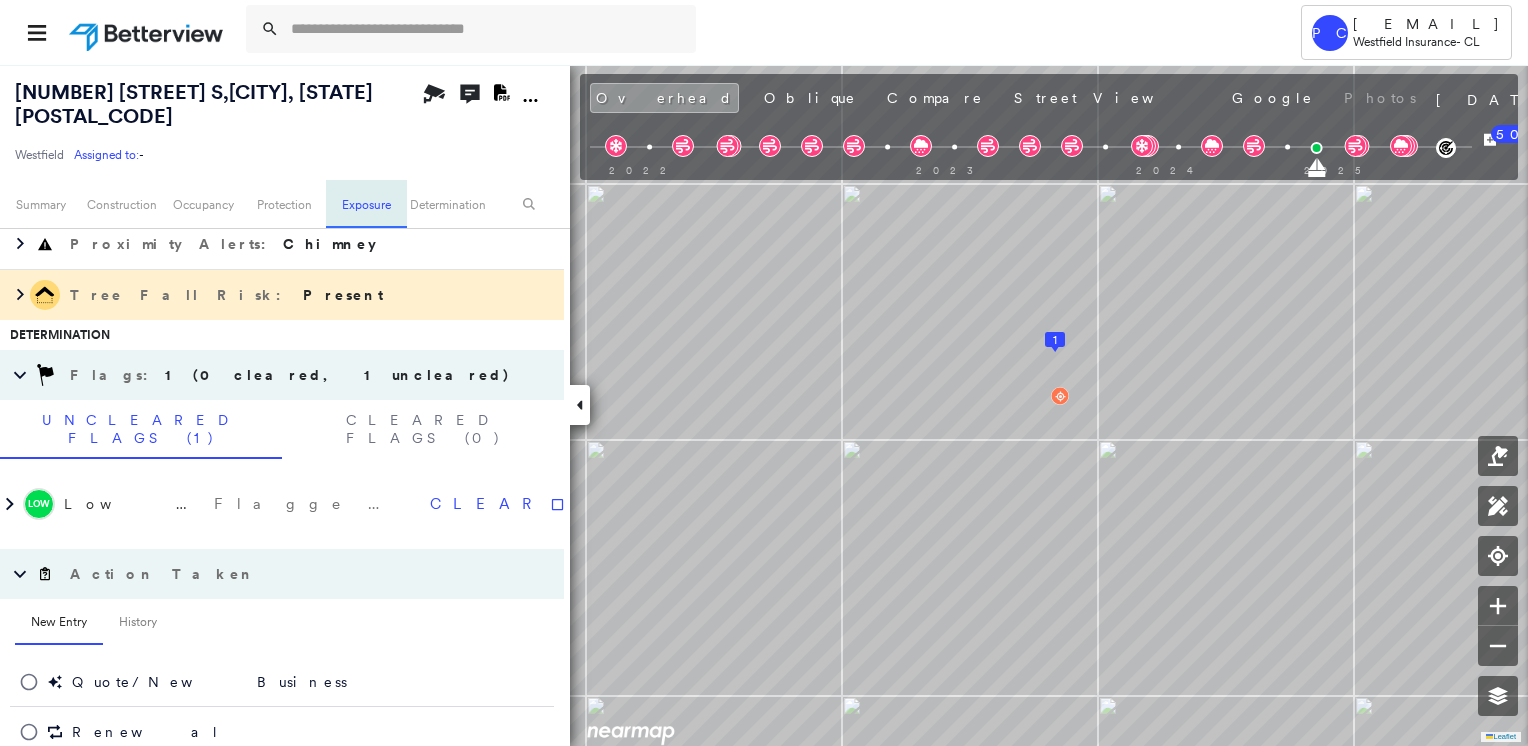 scroll, scrollTop: 2172, scrollLeft: 0, axis: vertical 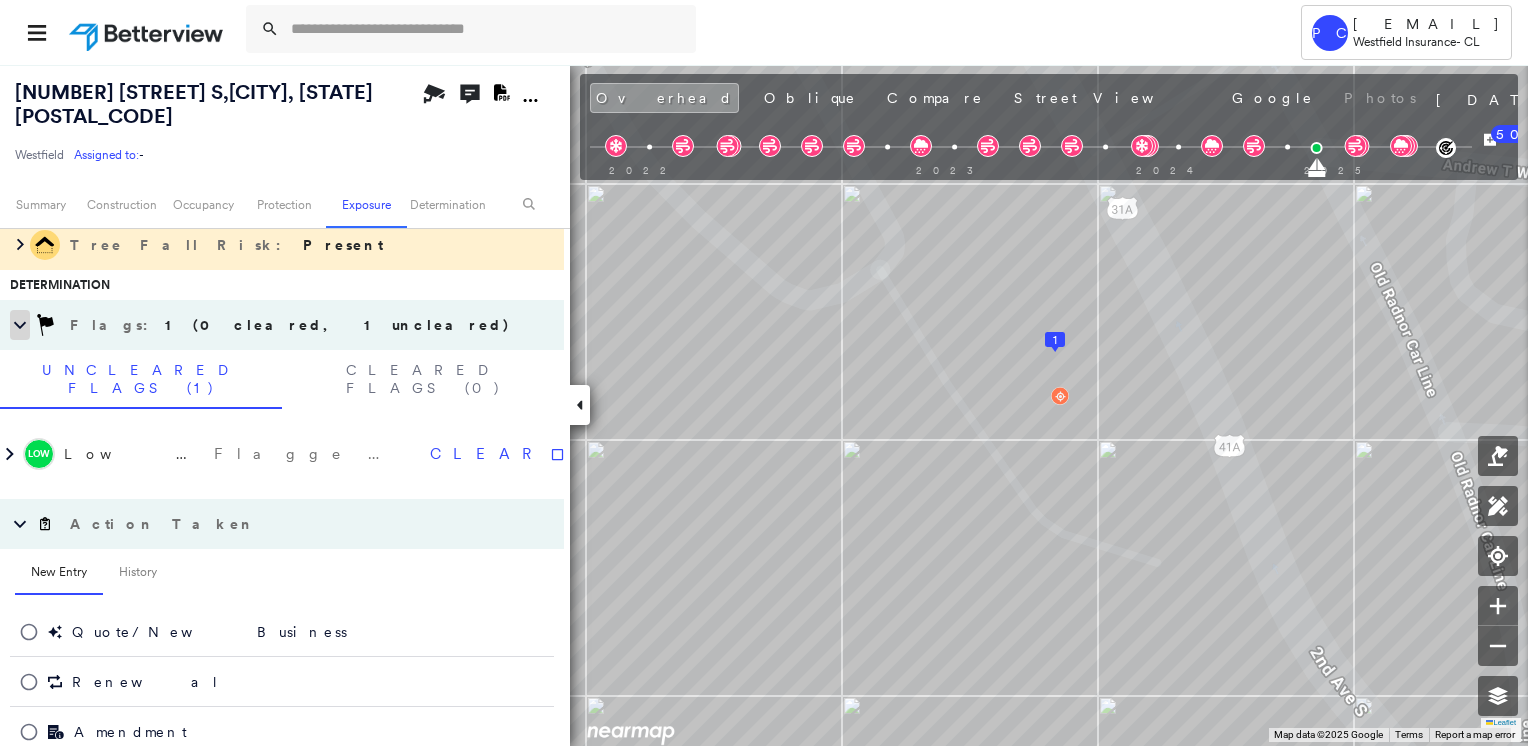 click 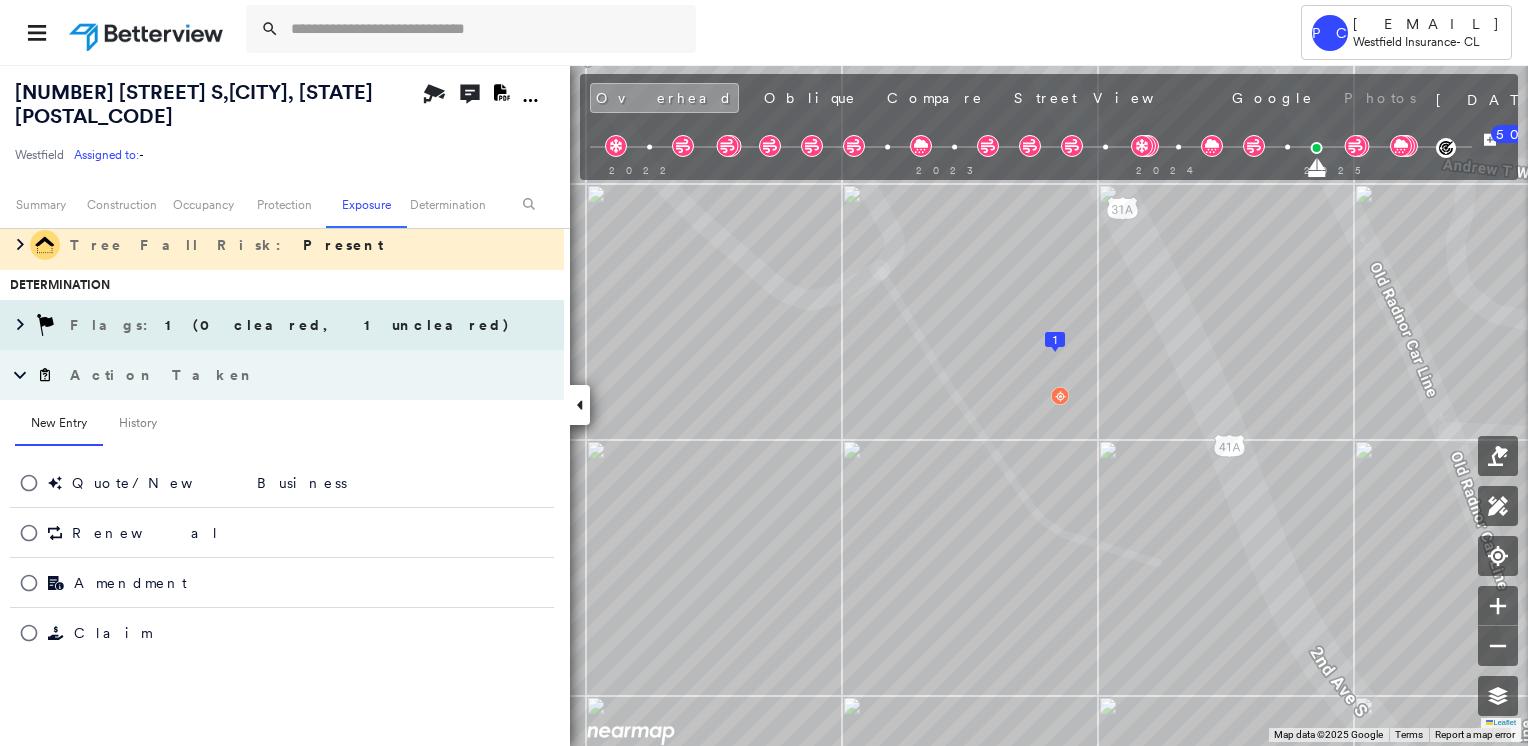 click at bounding box center (15, 325) 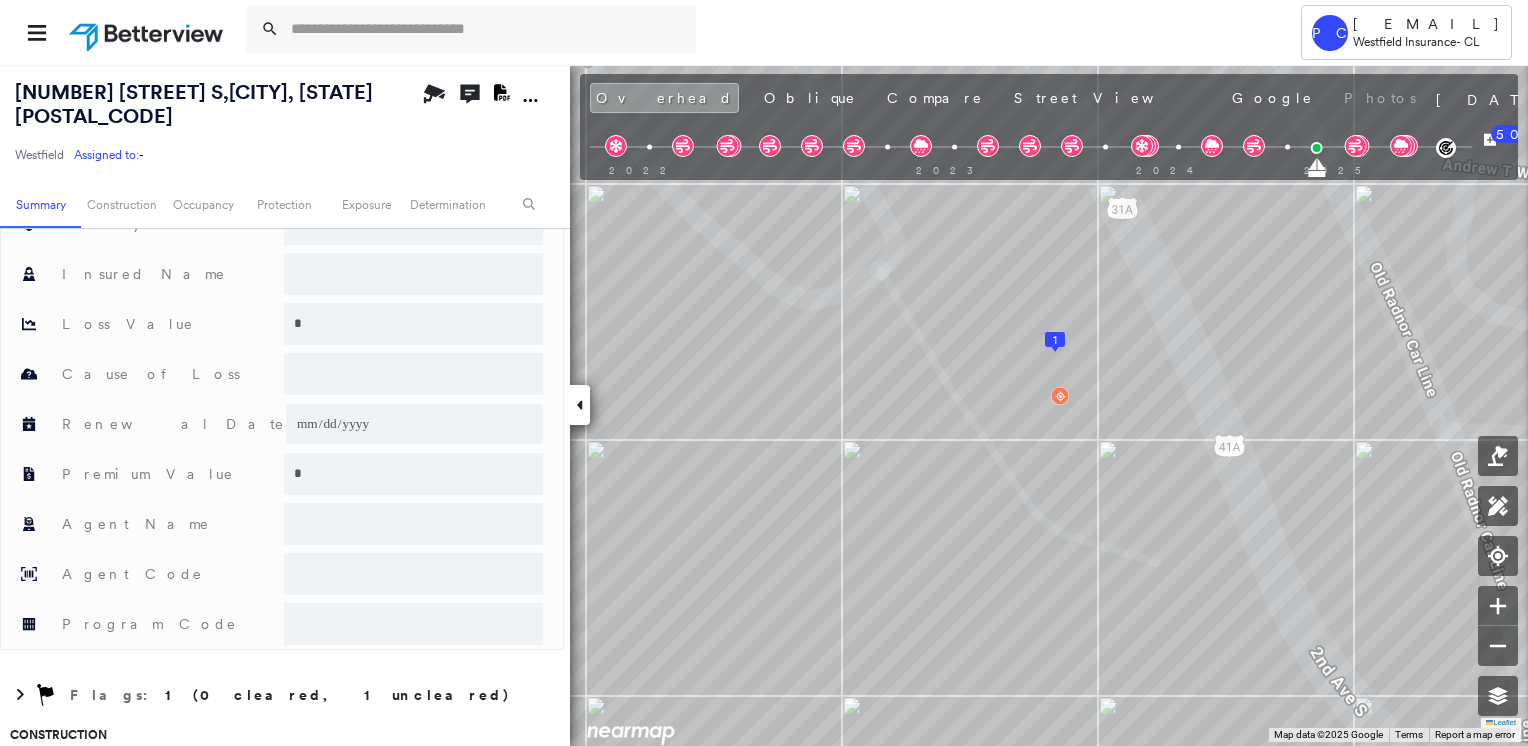 scroll, scrollTop: 1200, scrollLeft: 0, axis: vertical 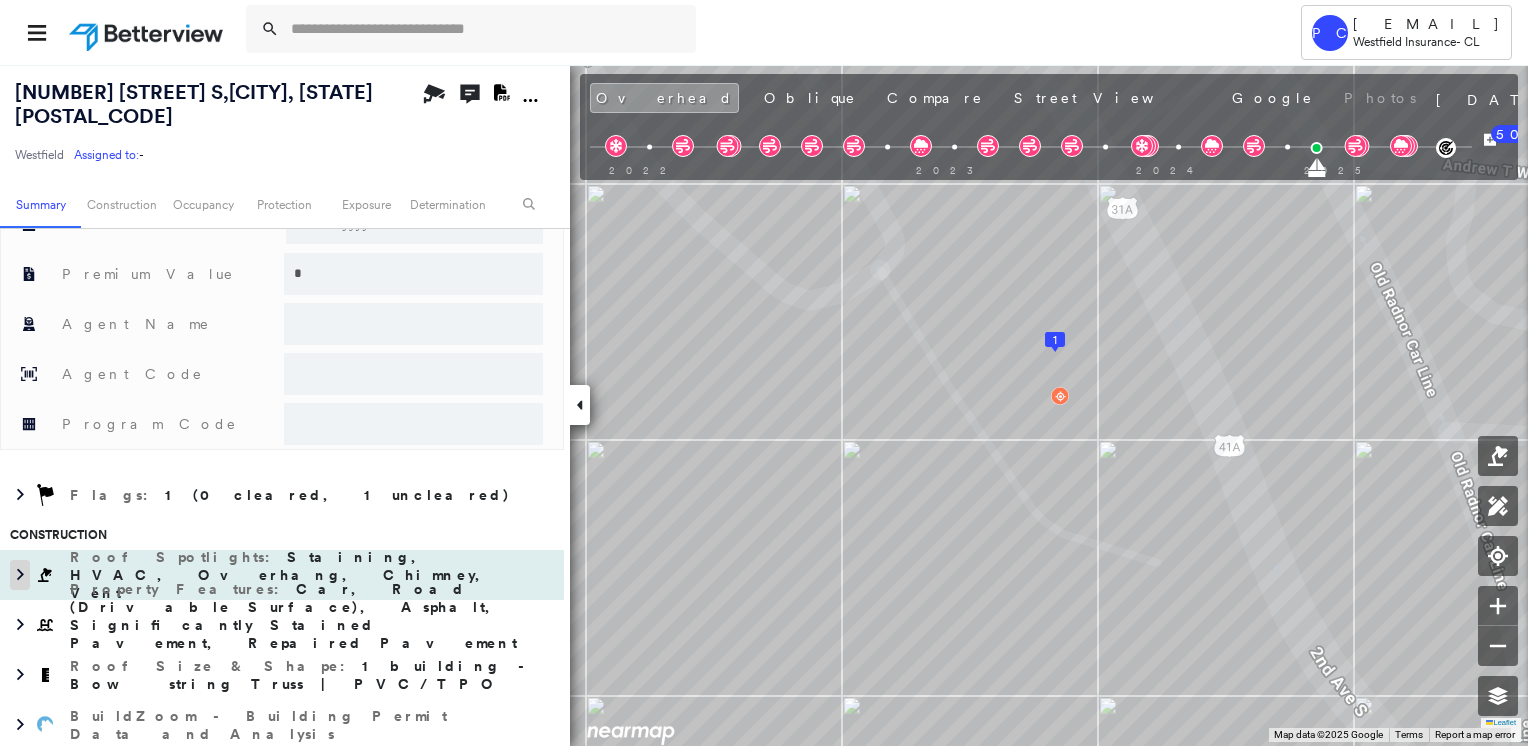 click 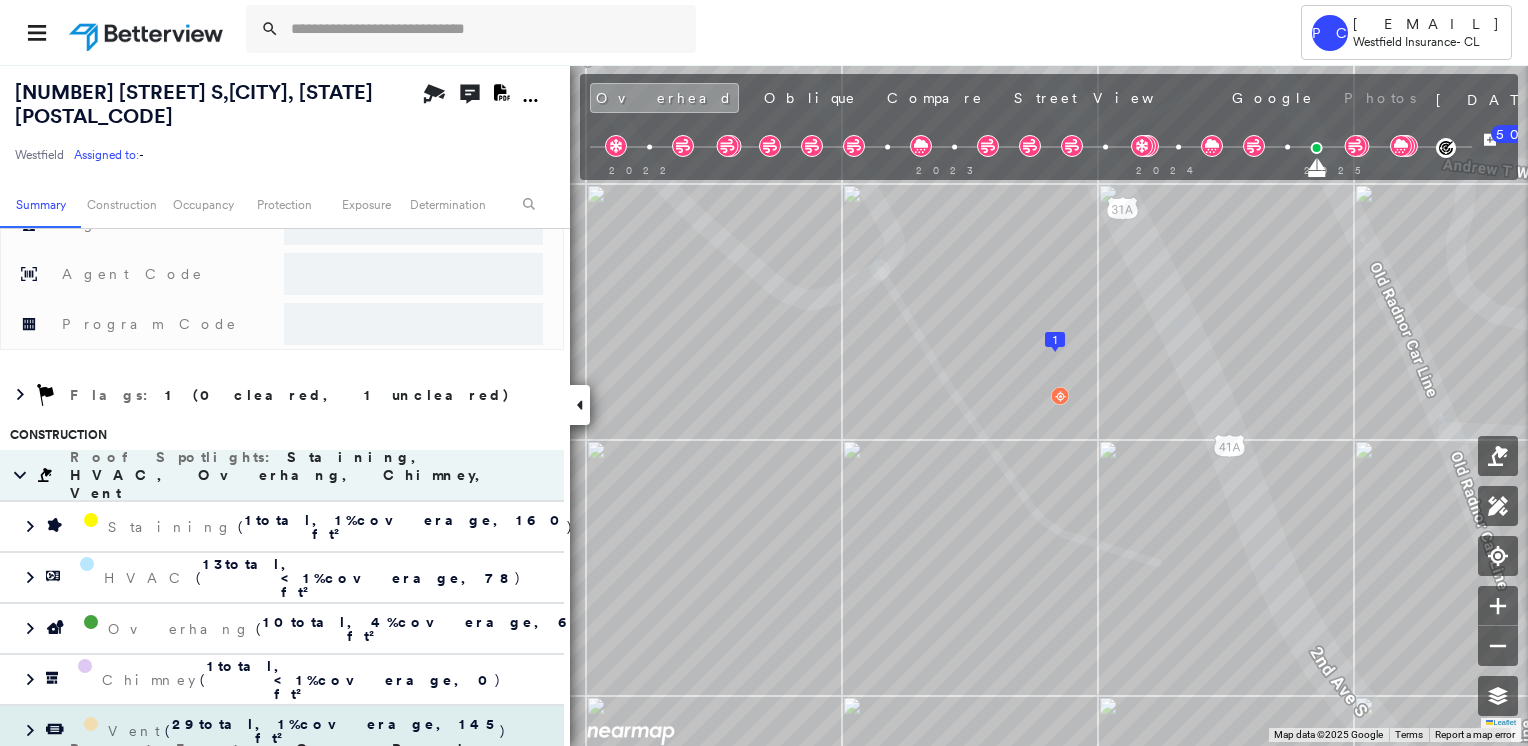 scroll, scrollTop: 1500, scrollLeft: 0, axis: vertical 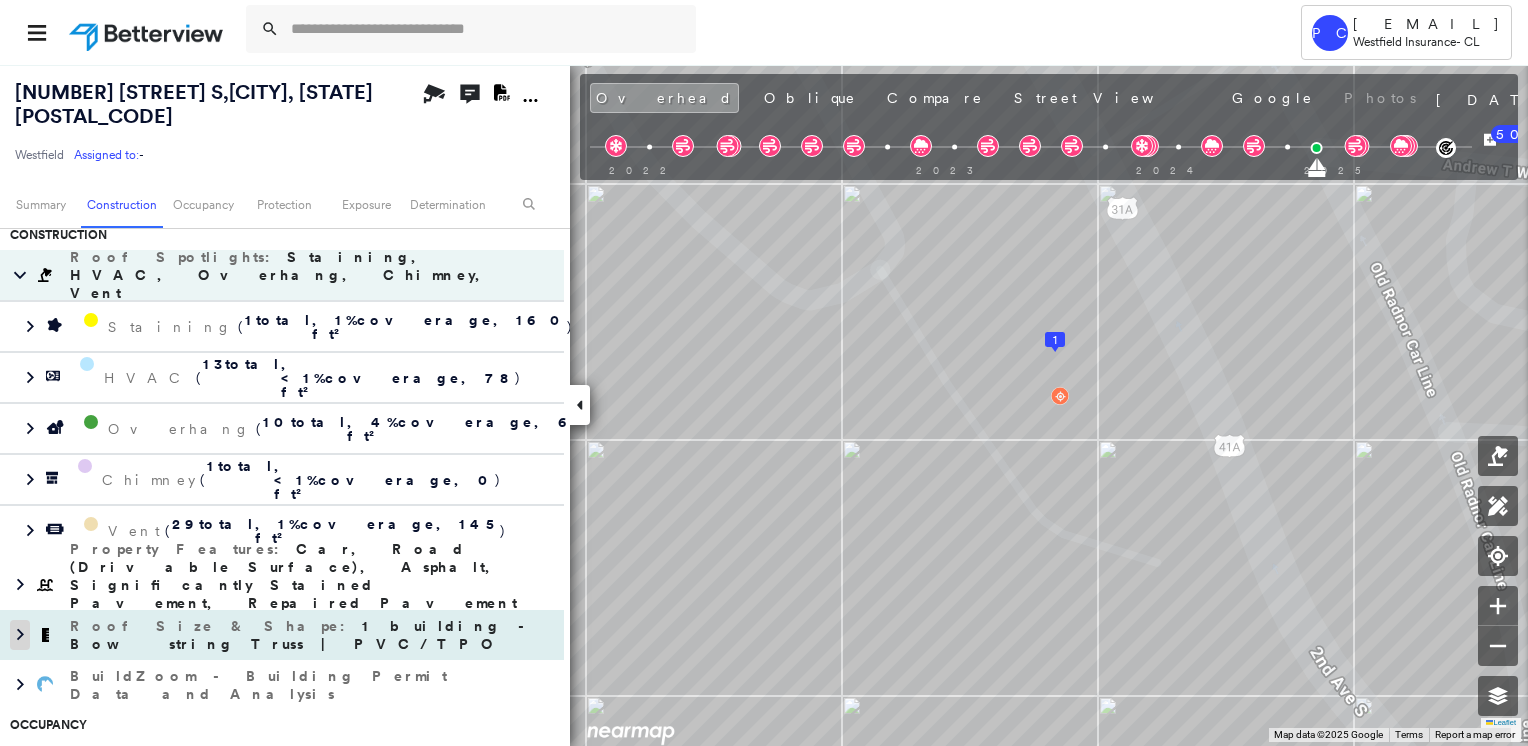 click at bounding box center [20, 635] 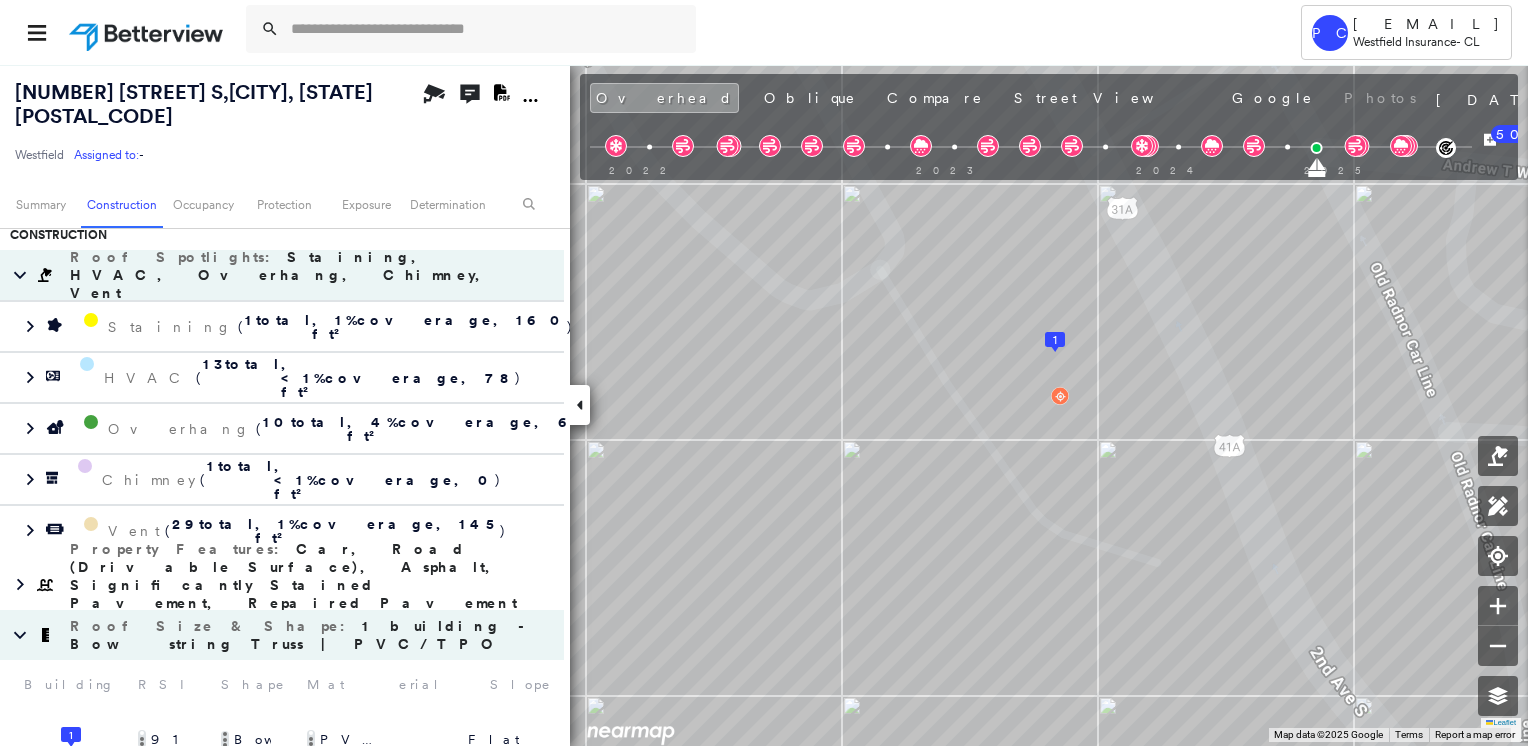 click 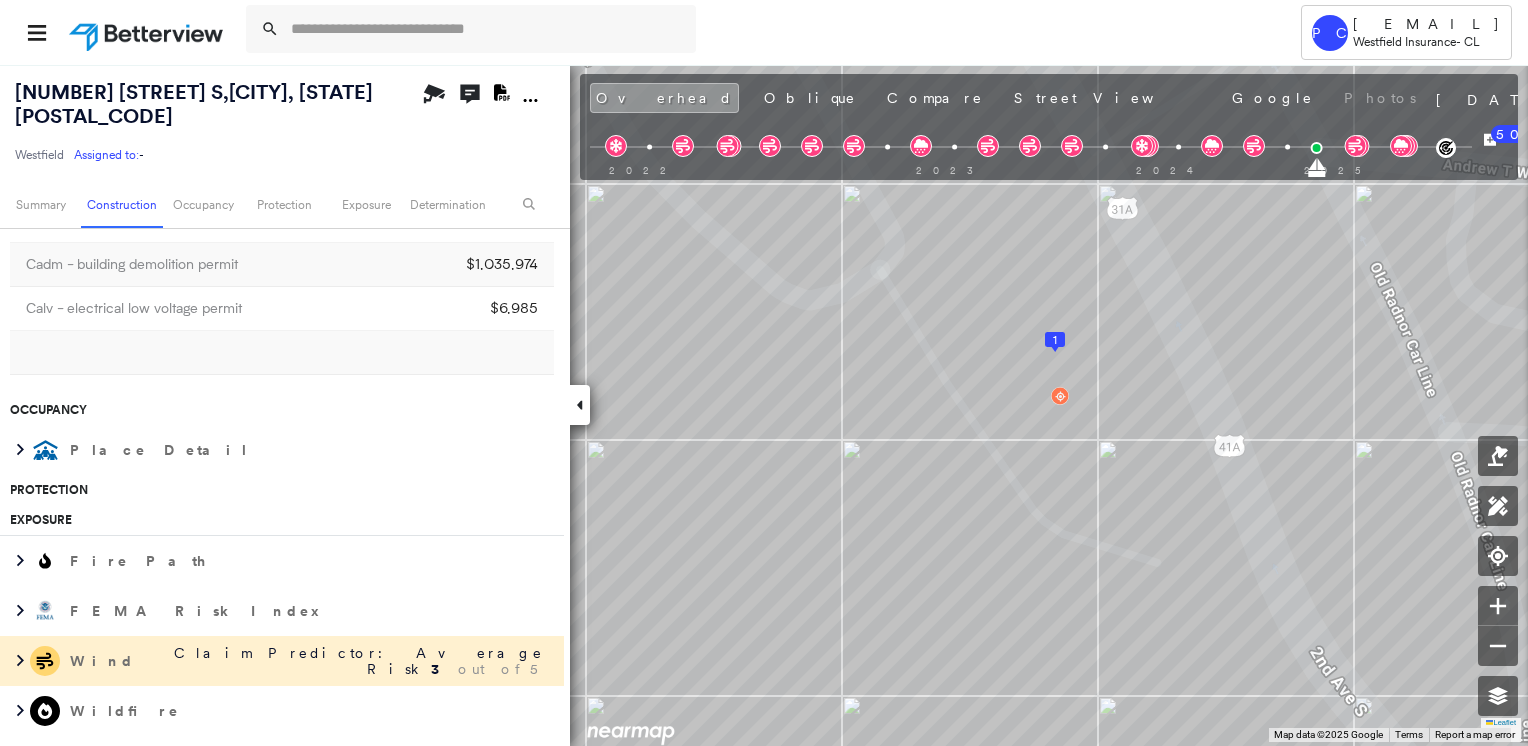 scroll, scrollTop: 4900, scrollLeft: 0, axis: vertical 